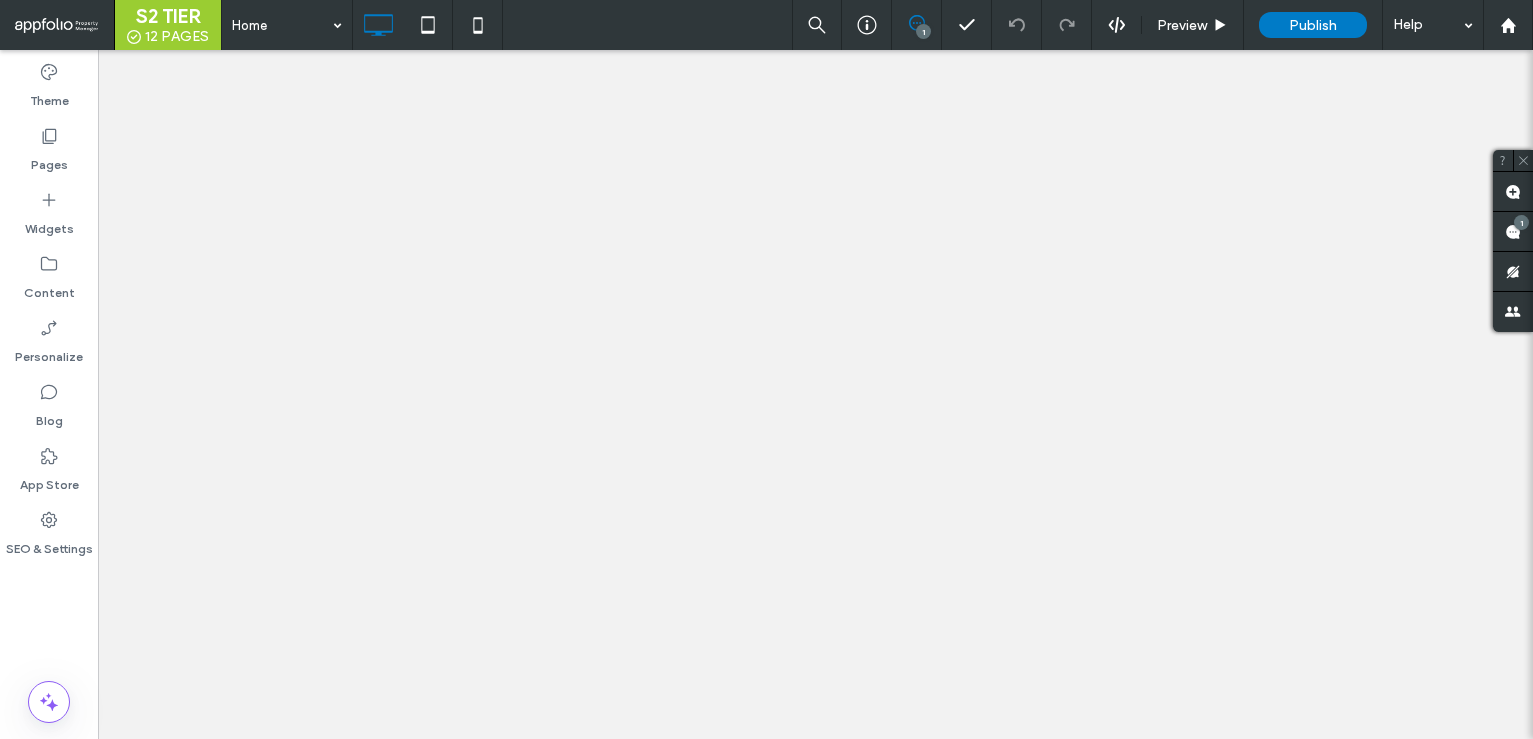 click 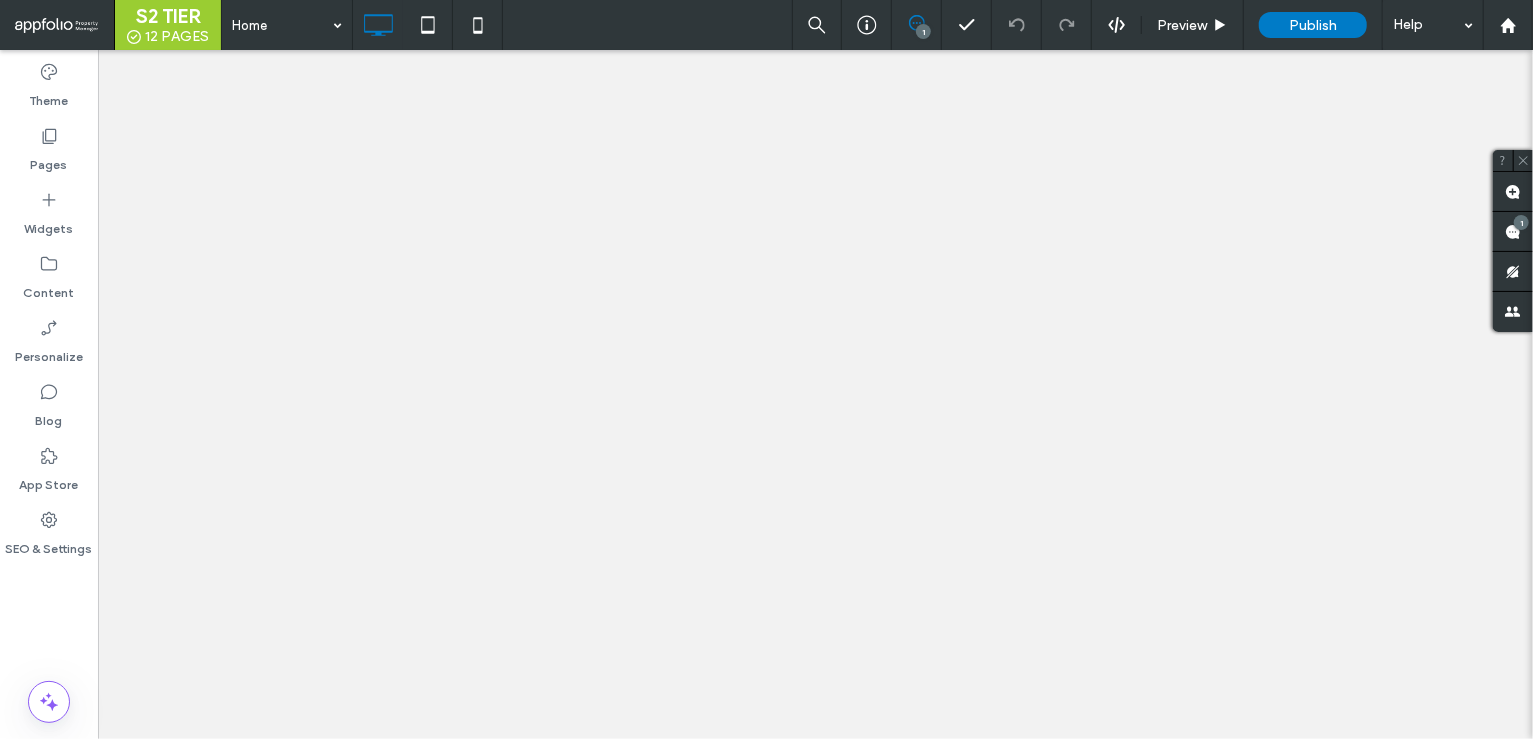 scroll, scrollTop: 0, scrollLeft: 0, axis: both 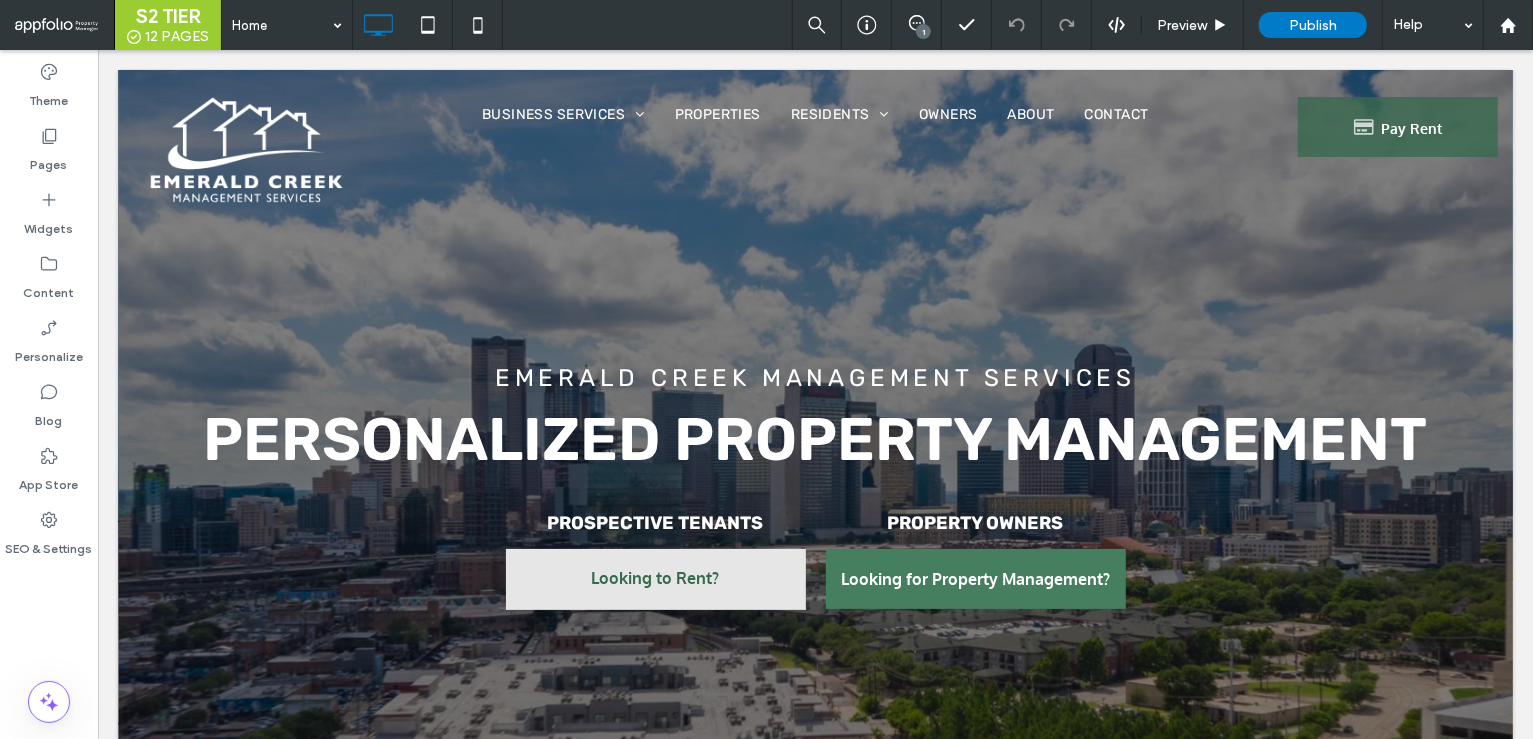 click on "1" at bounding box center (923, 31) 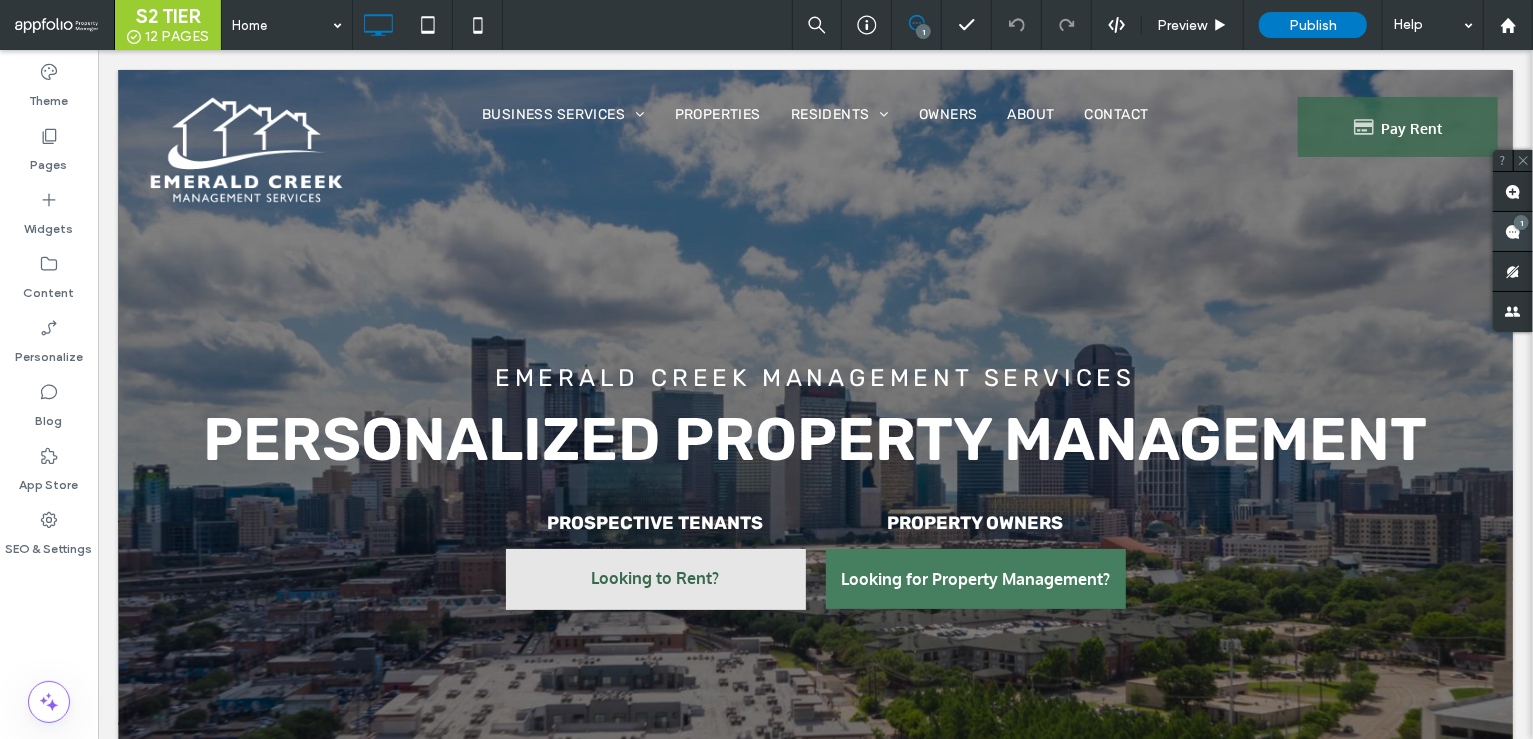 click on "1" at bounding box center [1521, 222] 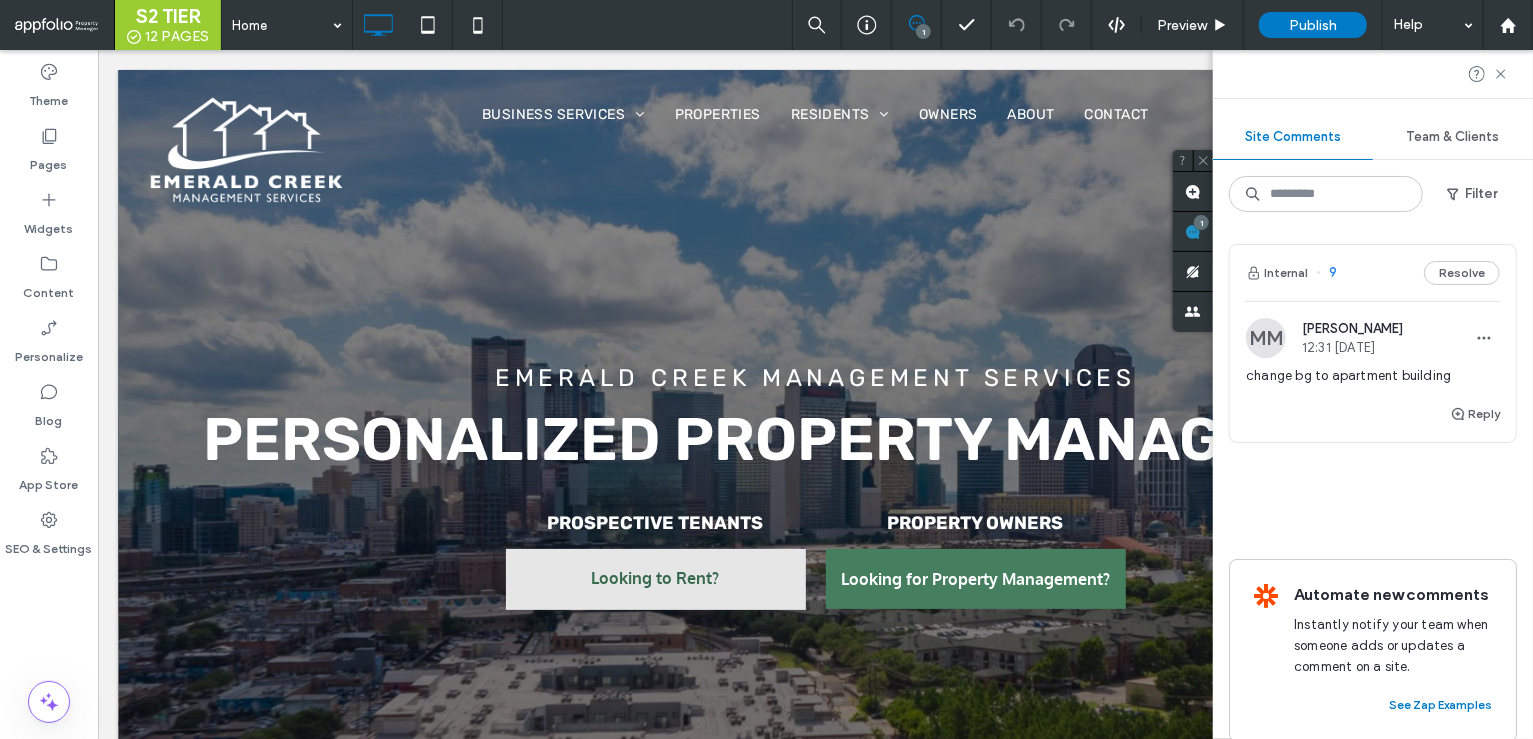 click on "change bg to apartment building" at bounding box center [1373, 376] 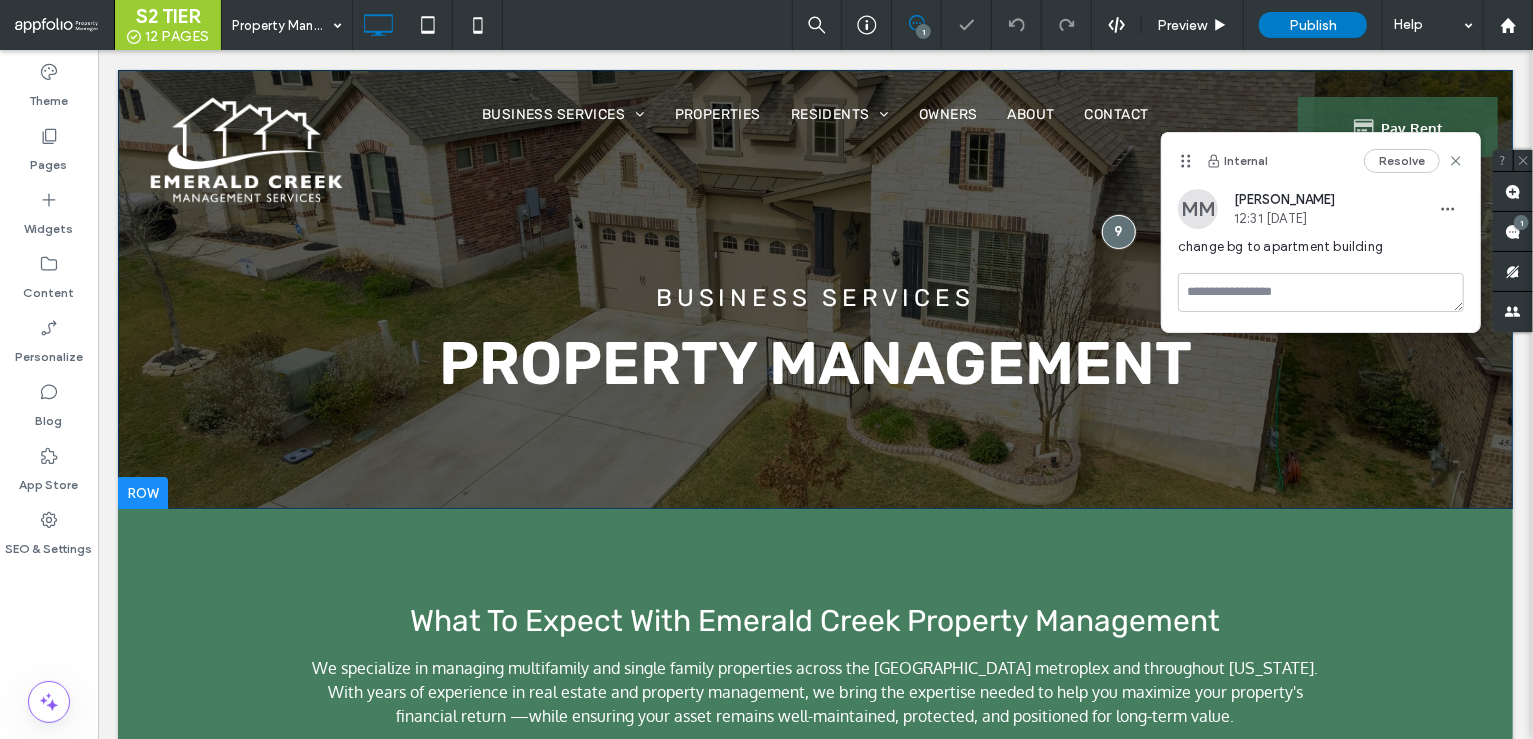 scroll, scrollTop: 0, scrollLeft: 0, axis: both 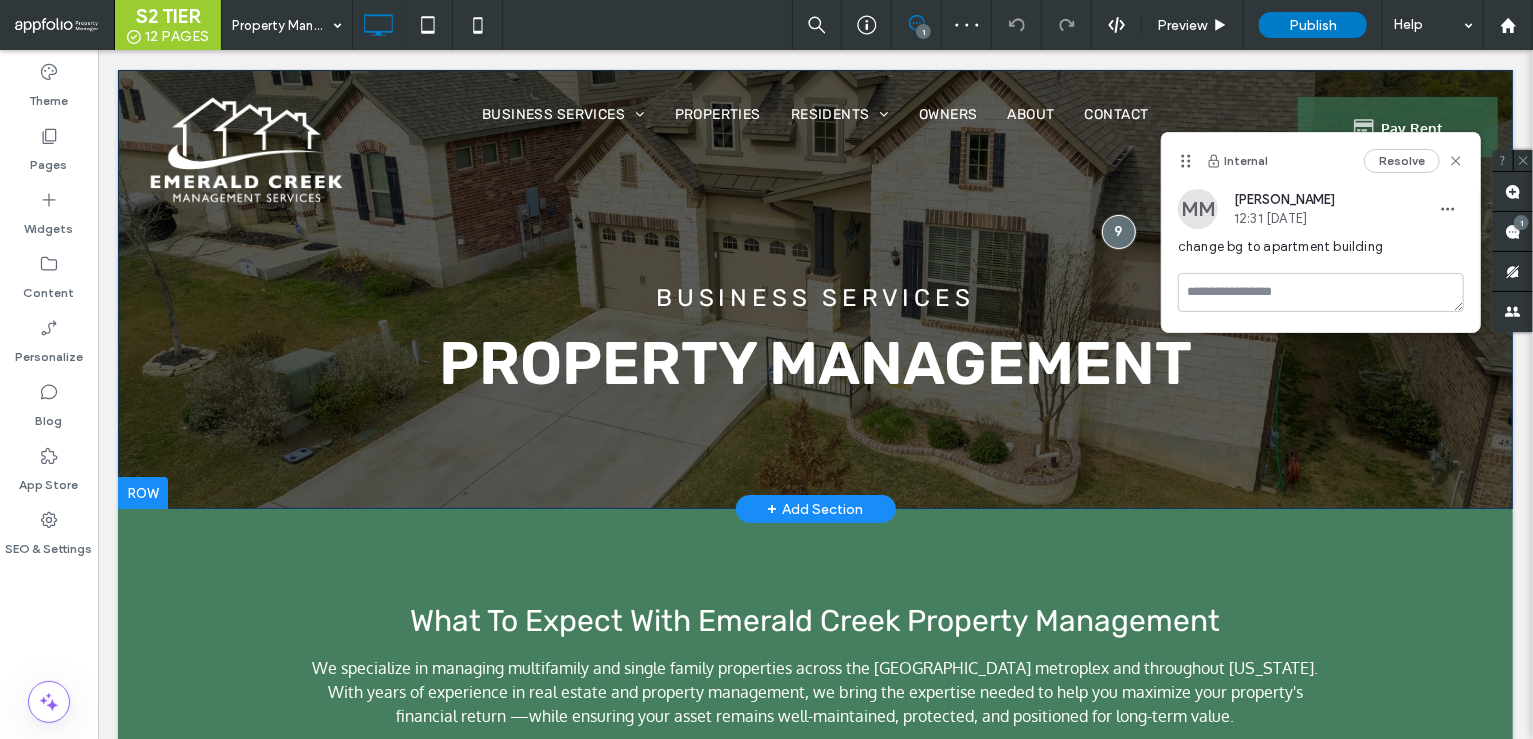 click at bounding box center [142, 492] 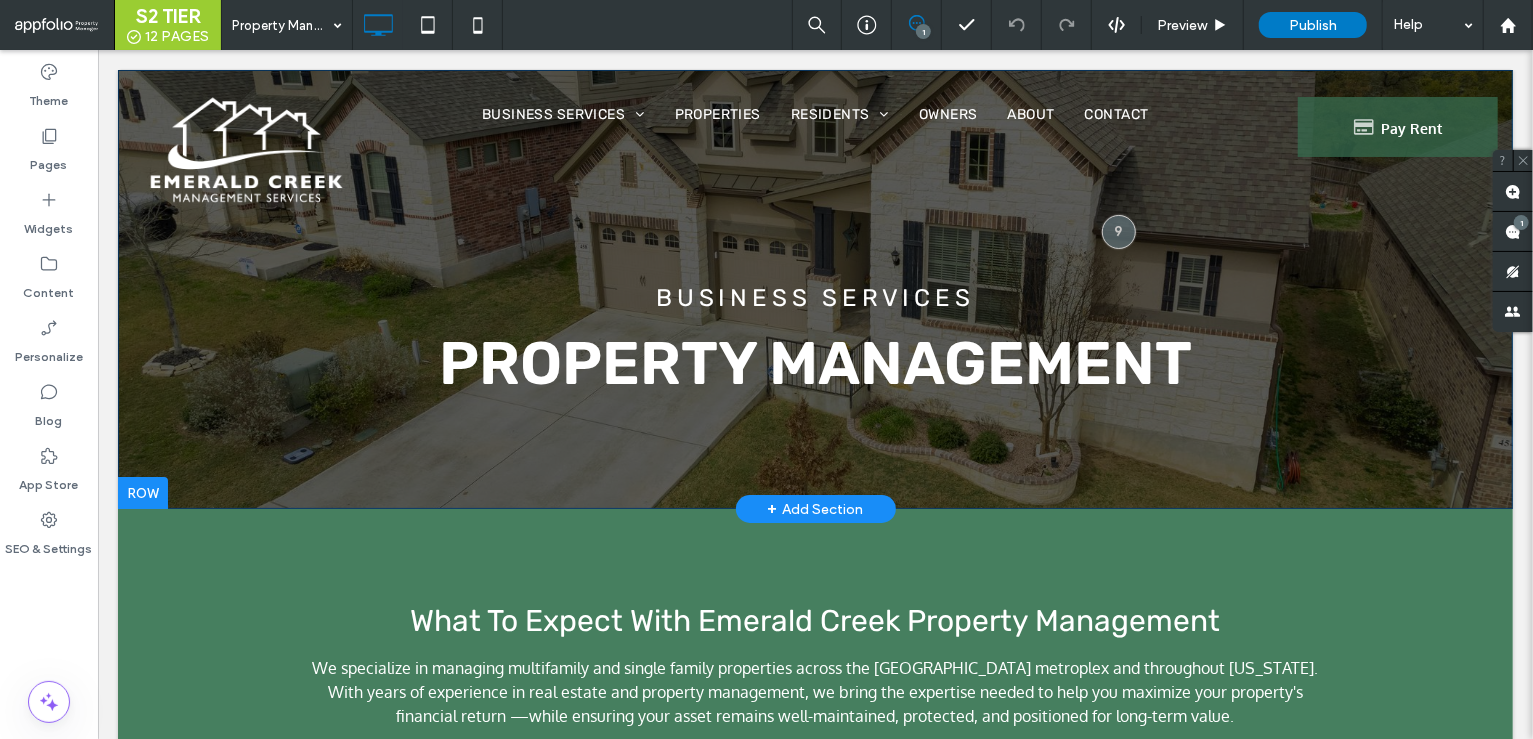 click on "business services
Property management
Click To Paste
Row + Add Section" at bounding box center (814, 288) 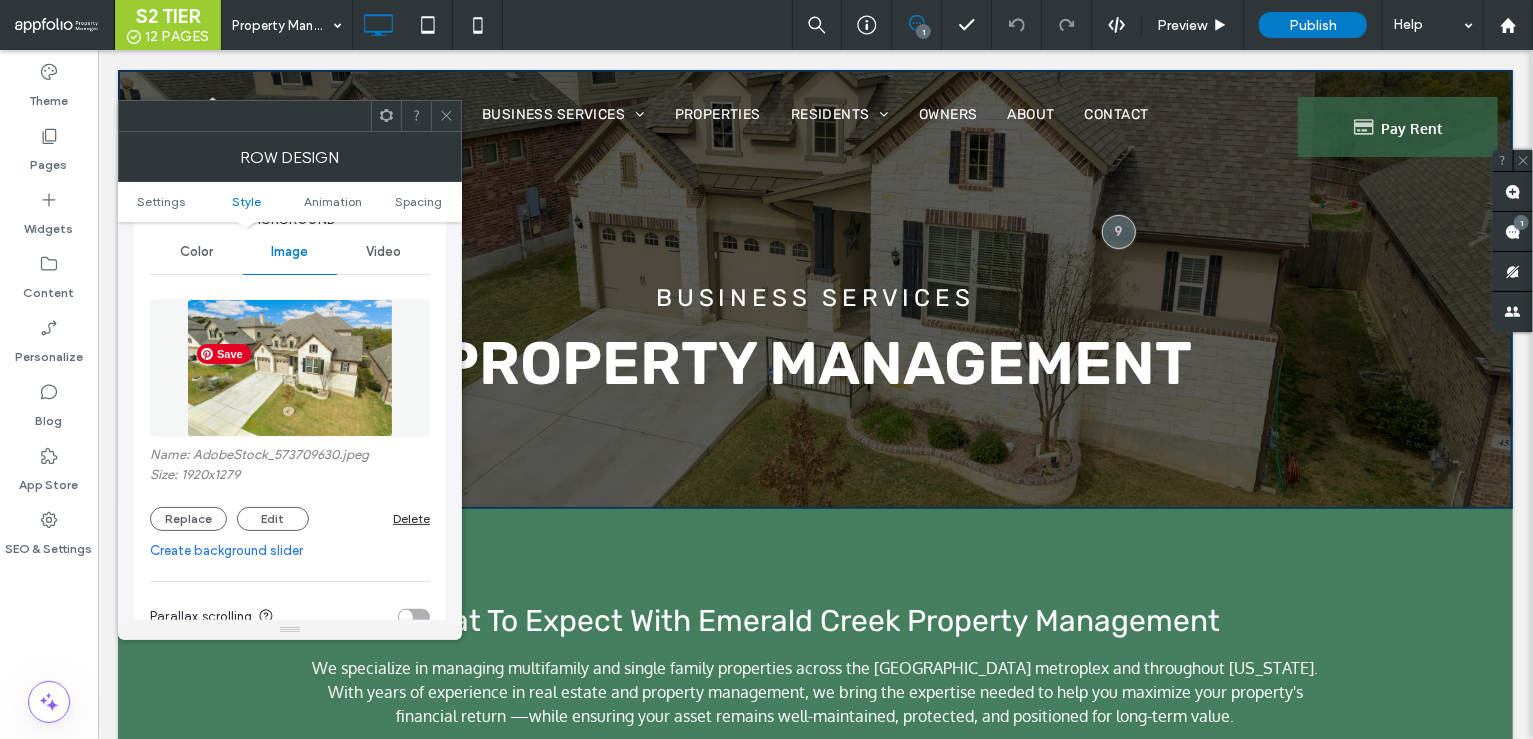 scroll, scrollTop: 252, scrollLeft: 0, axis: vertical 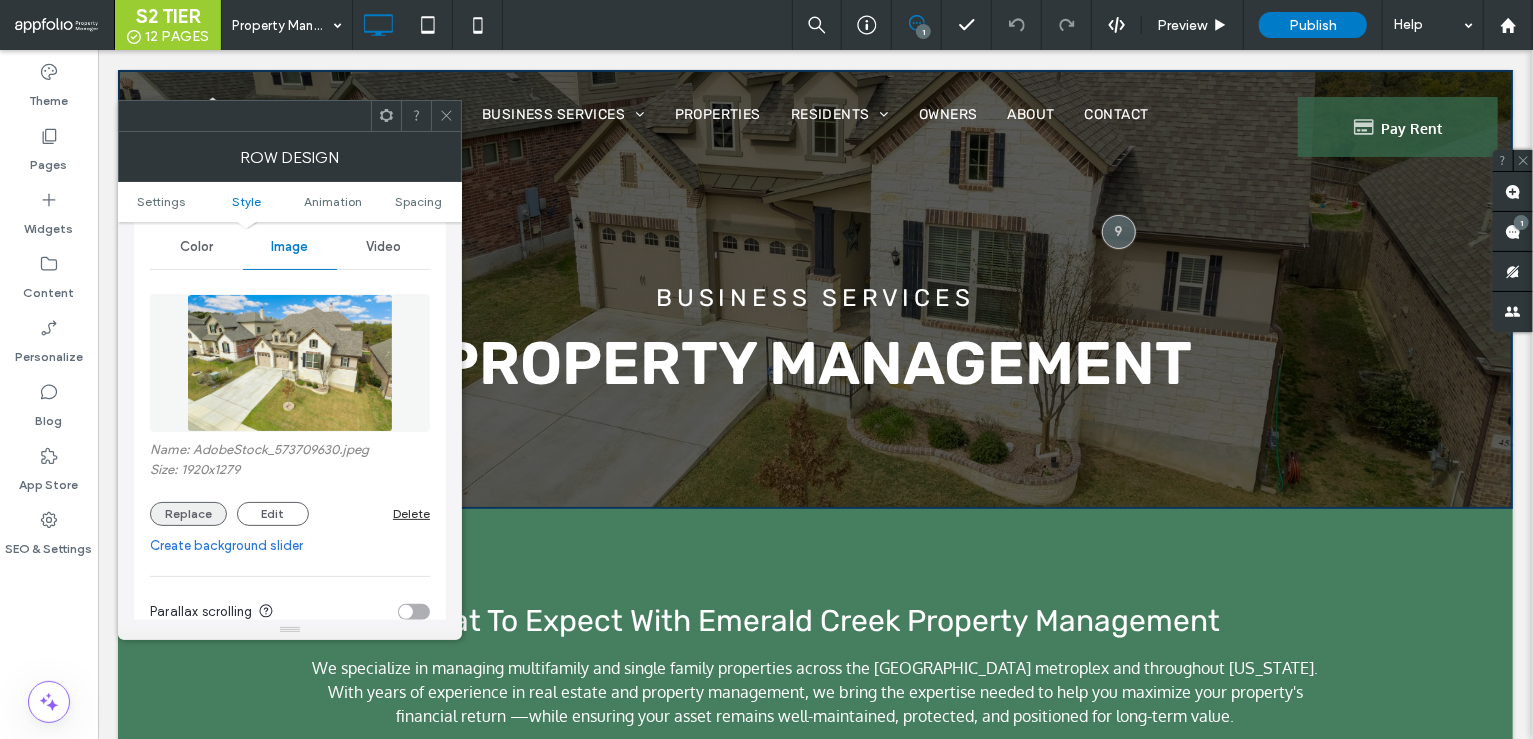 click on "Replace" at bounding box center (188, 514) 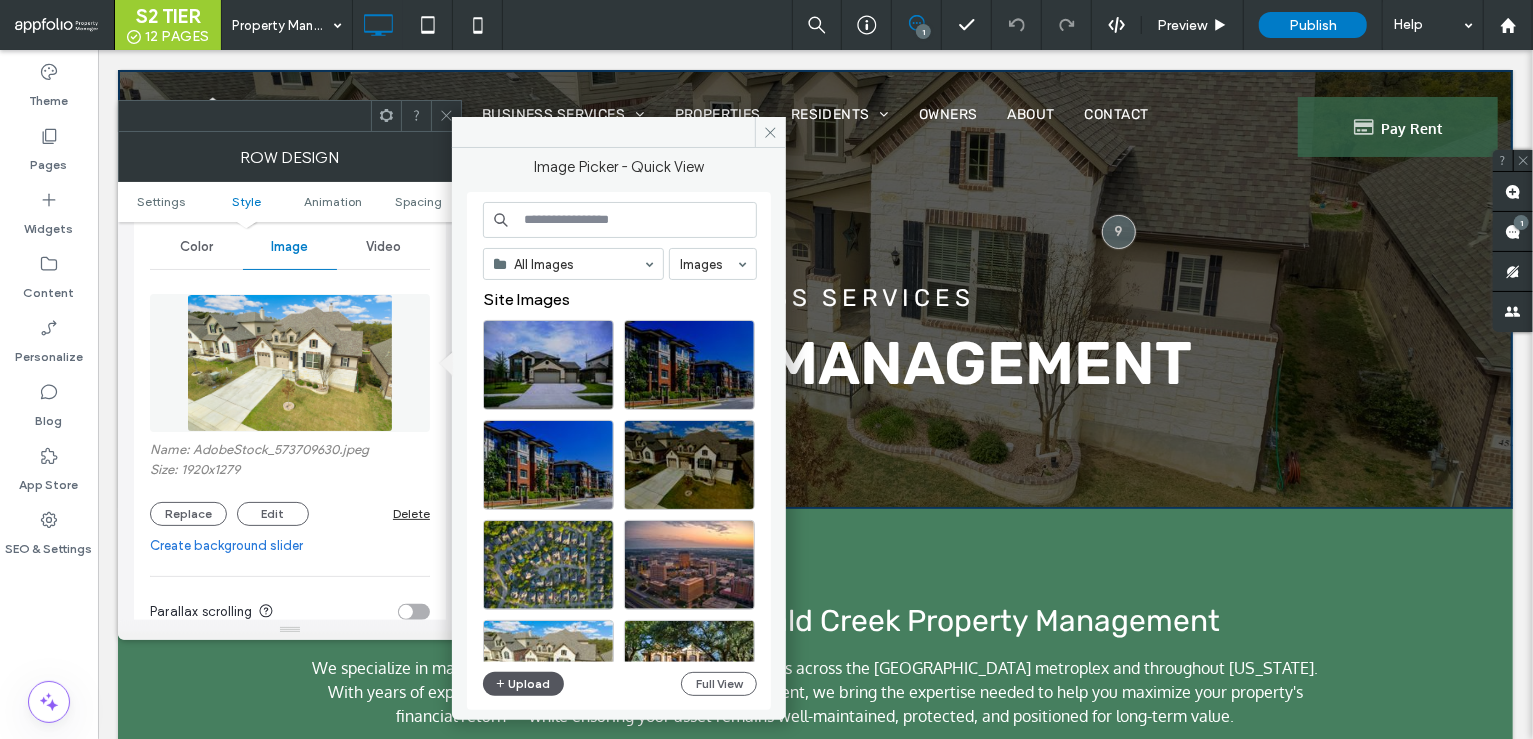 click on "Upload" at bounding box center (524, 684) 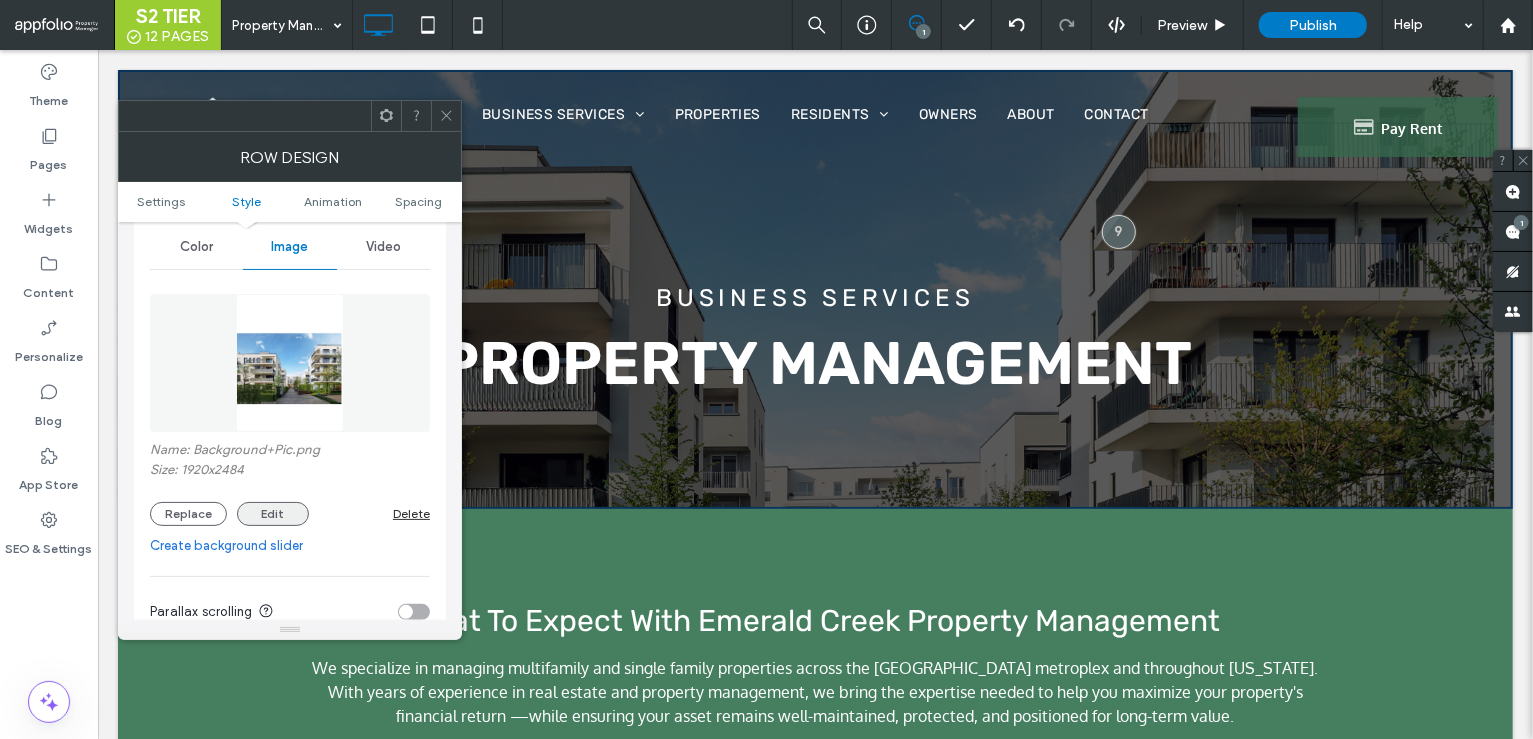 click on "Edit" at bounding box center (273, 514) 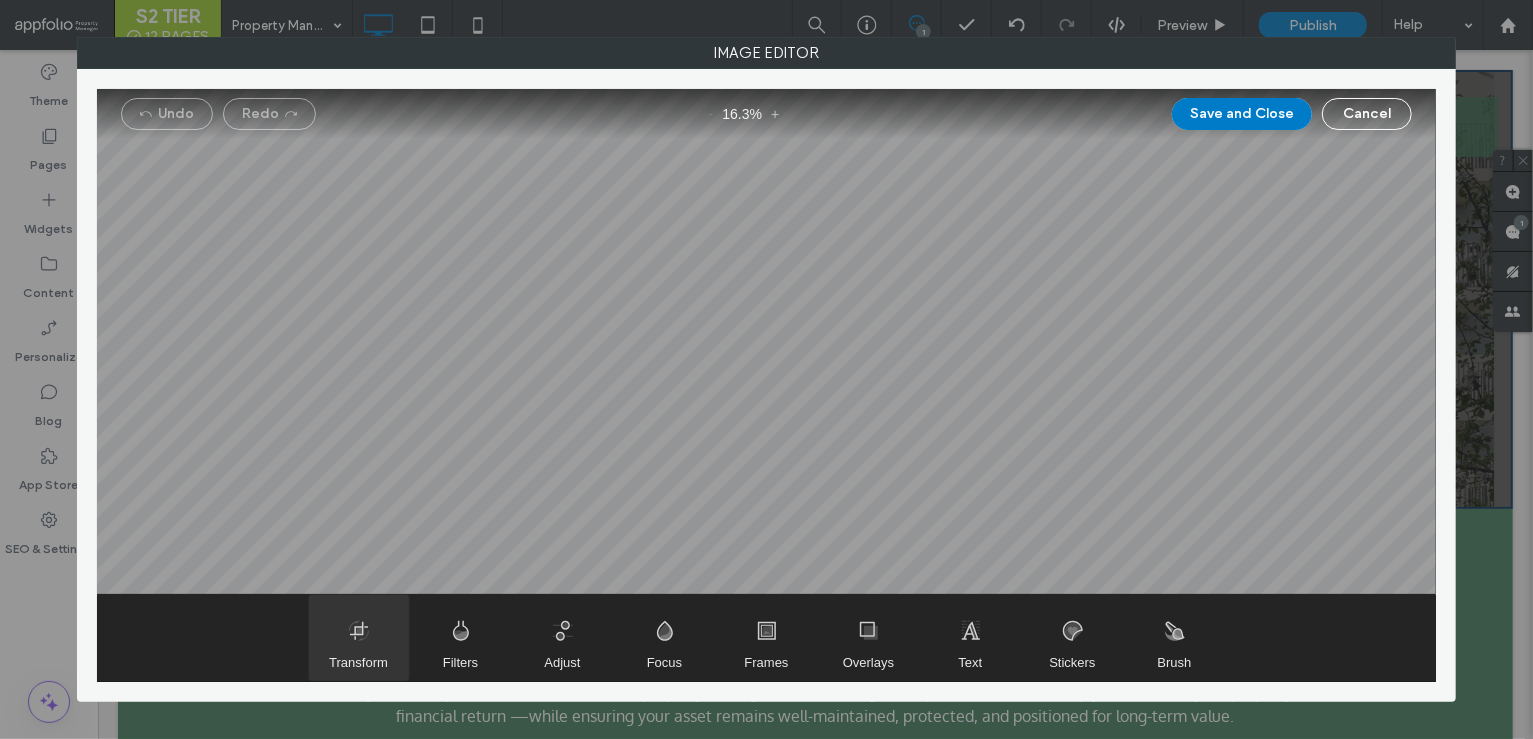 click at bounding box center (359, 638) 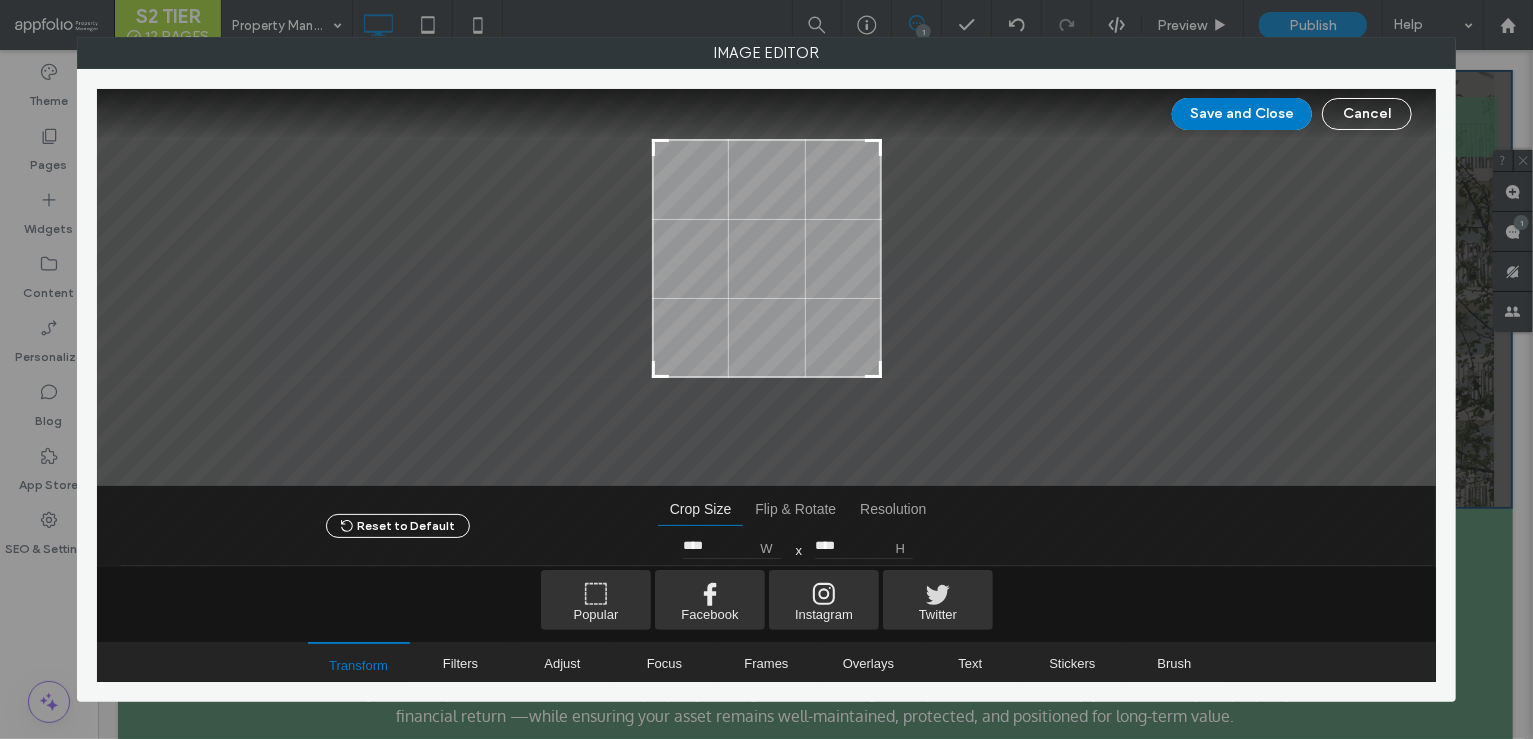 drag, startPoint x: 877, startPoint y: 433, endPoint x: 881, endPoint y: 374, distance: 59.135437 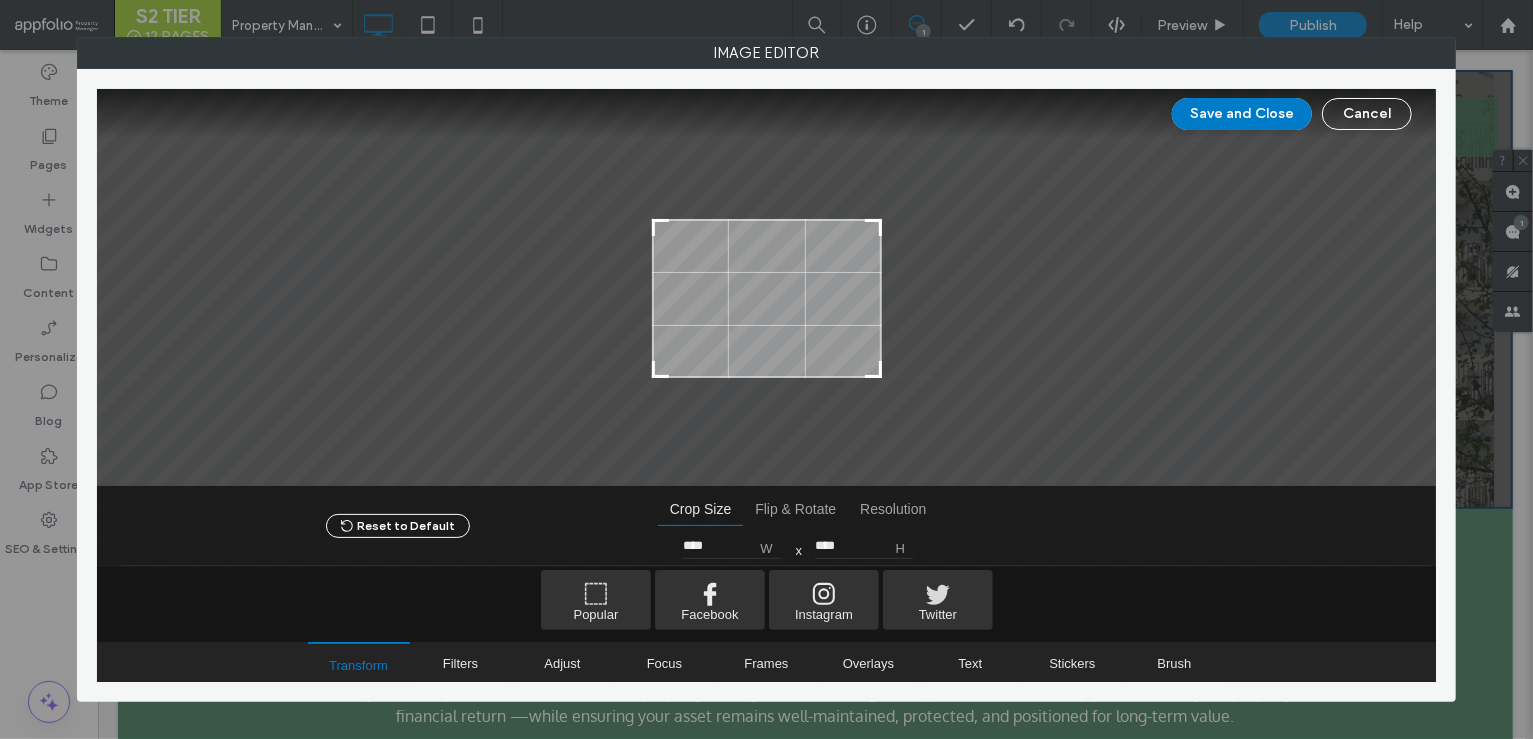 type on "****" 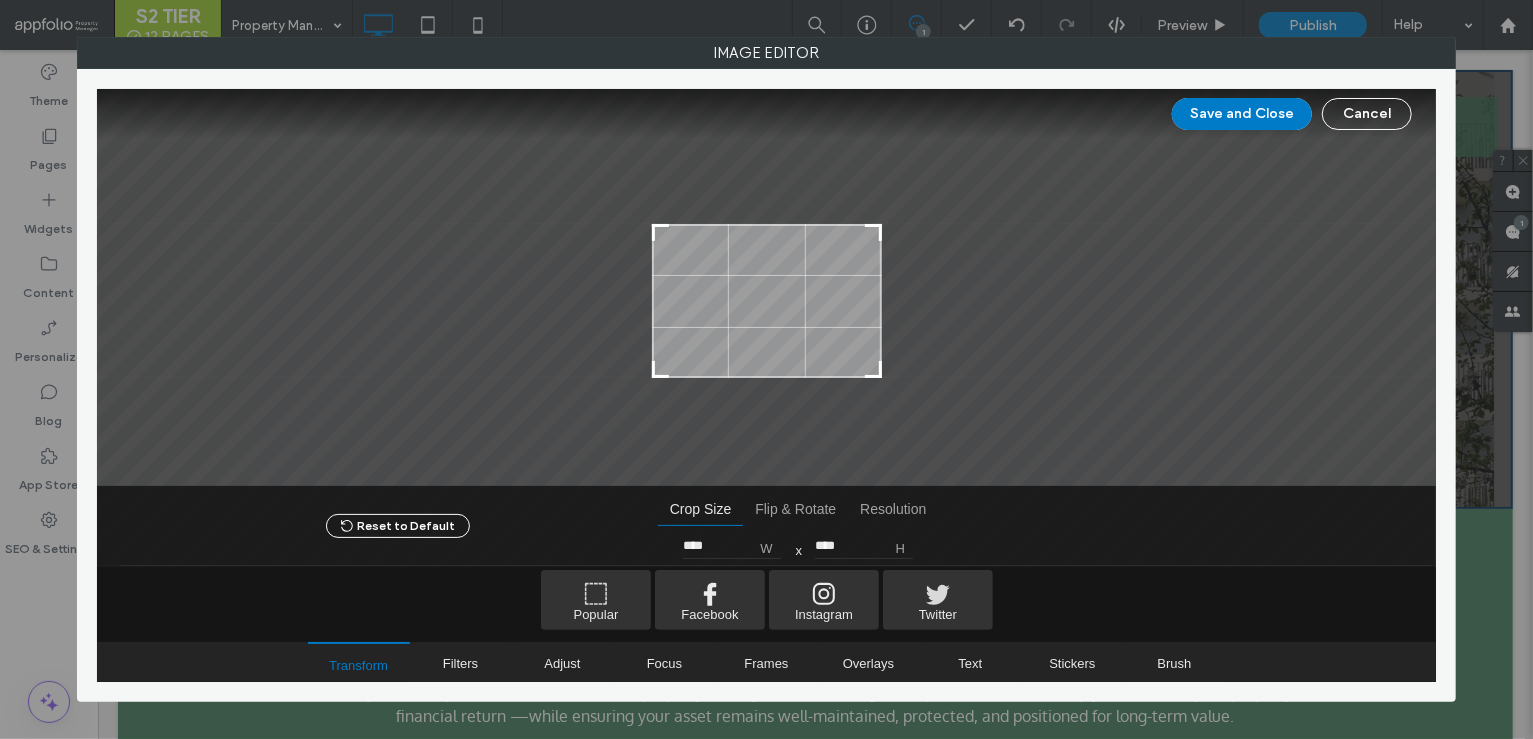 drag, startPoint x: 879, startPoint y: 139, endPoint x: 886, endPoint y: 224, distance: 85.28775 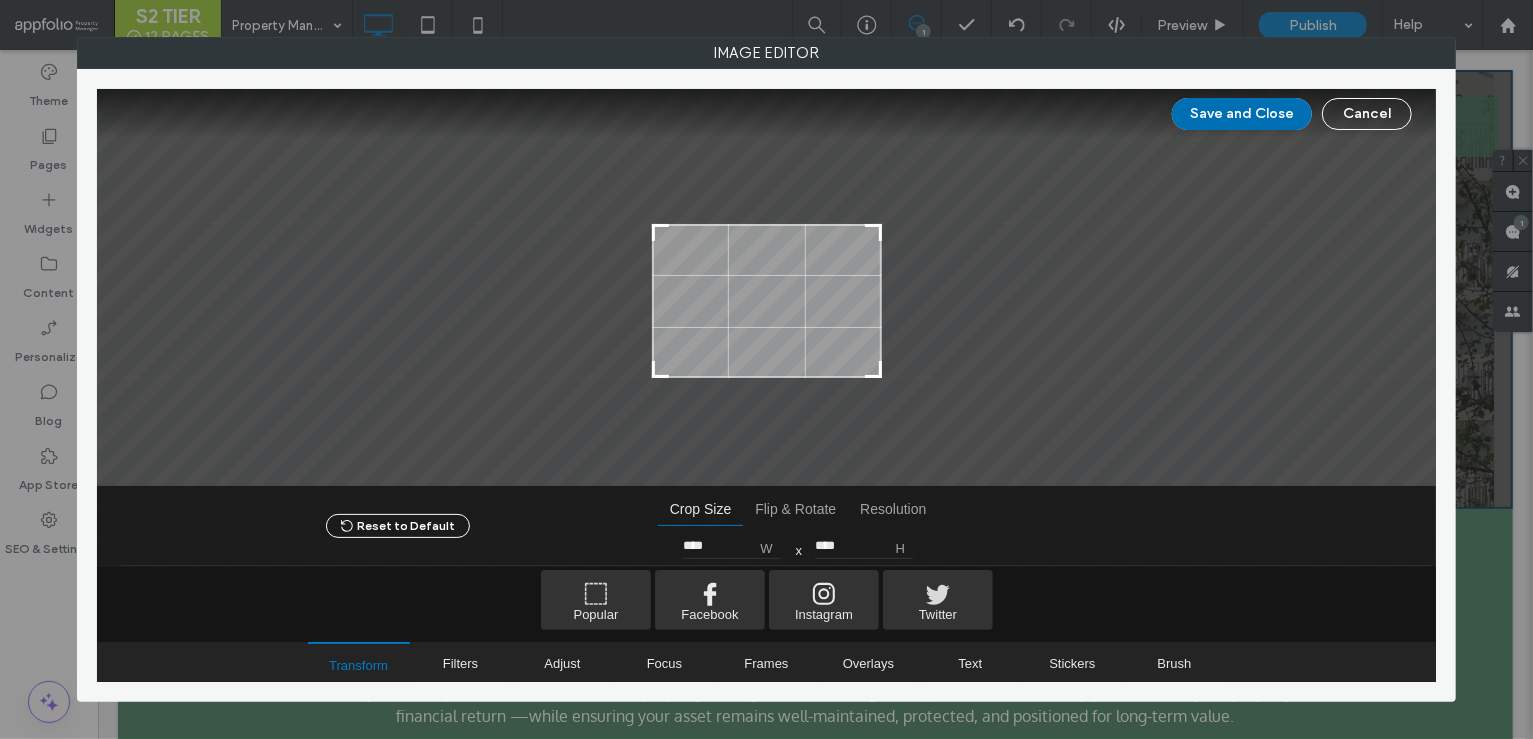 click on "Save and Close" at bounding box center (1242, 114) 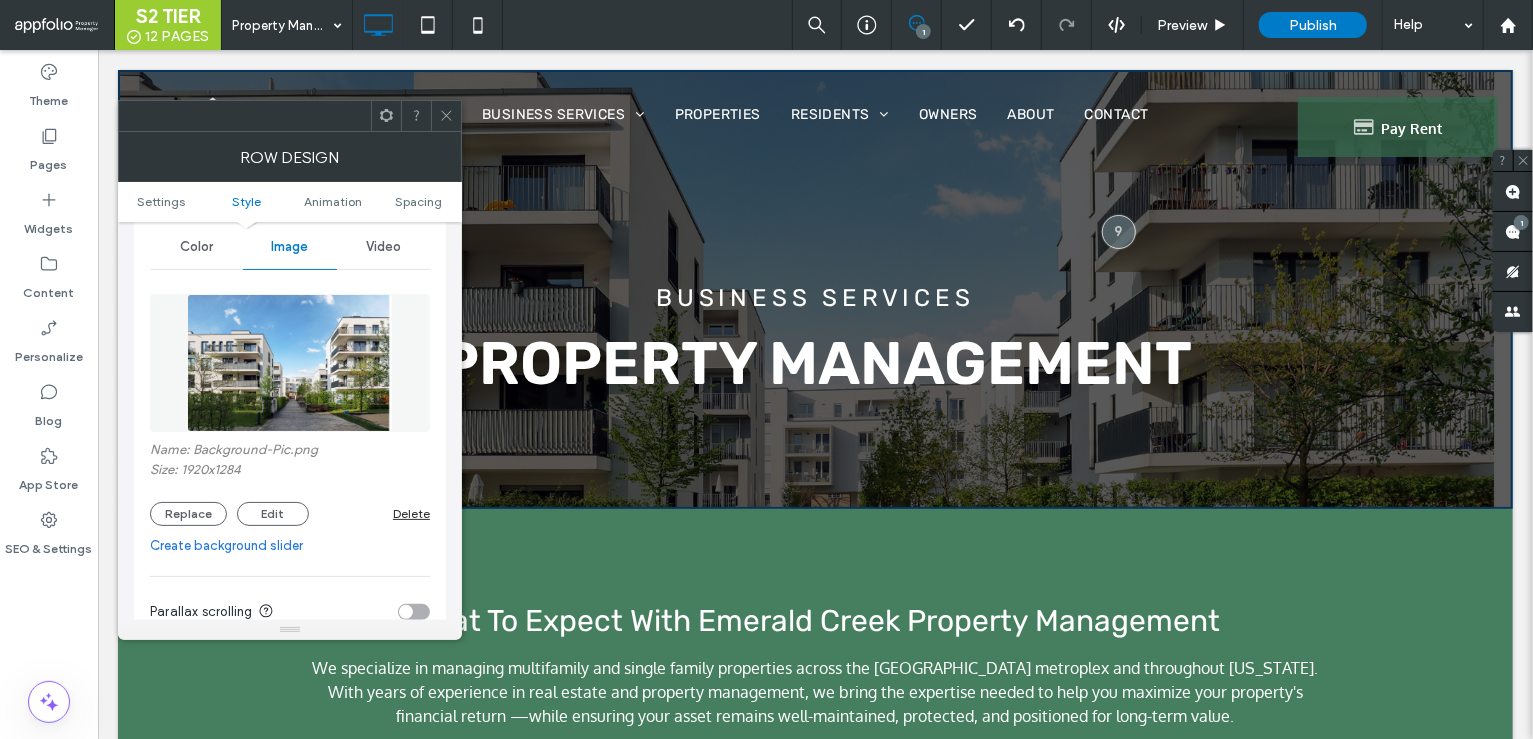 click on "Click To Paste
Business Services
Property Management
Investment Management
Property Services
Properties
Residents
Resident Portal
Resources
Owners
About
Contact
Click To Paste
Pay Rent
Click To Paste
Header" at bounding box center (814, 149) 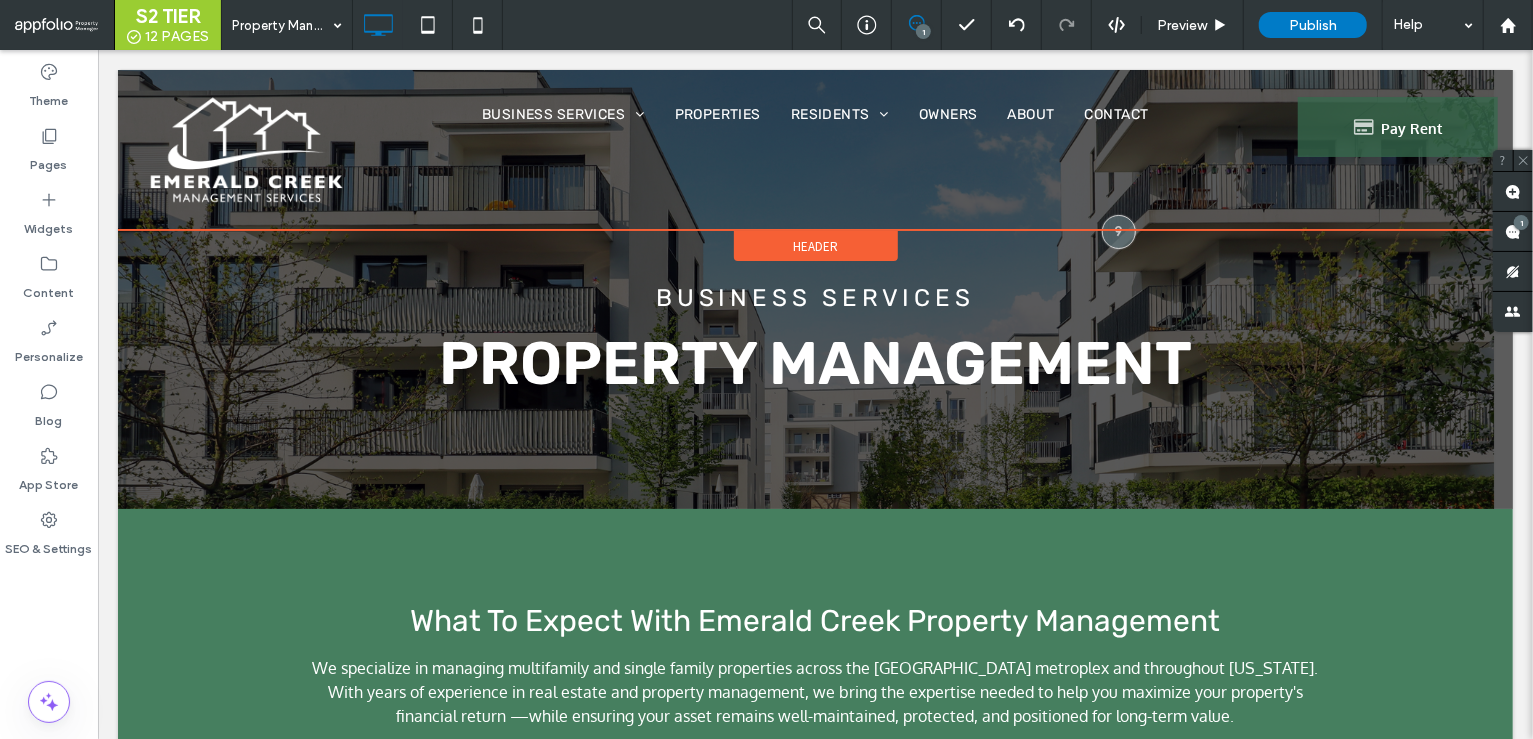 click on "Header" at bounding box center [814, 229] 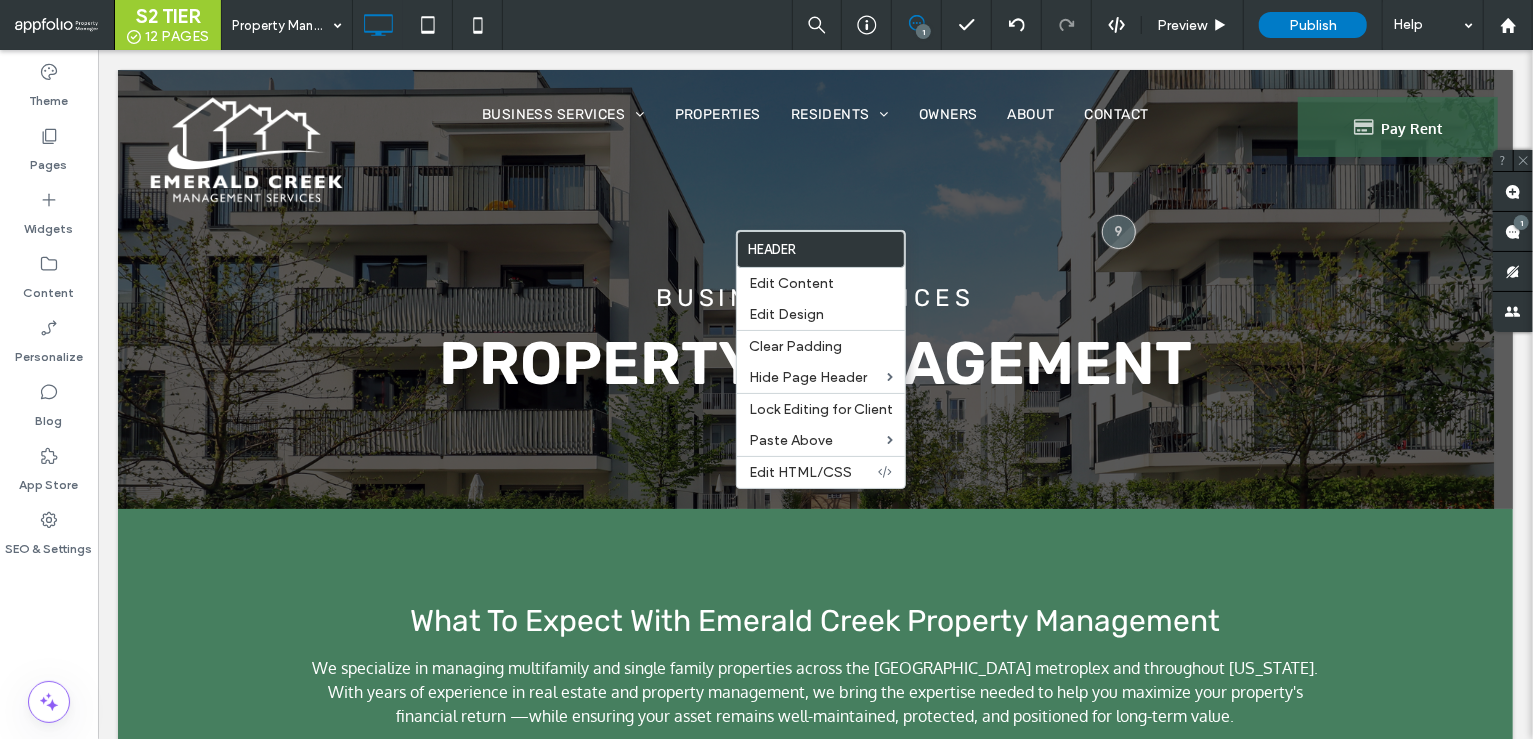 click at bounding box center (1118, 231) 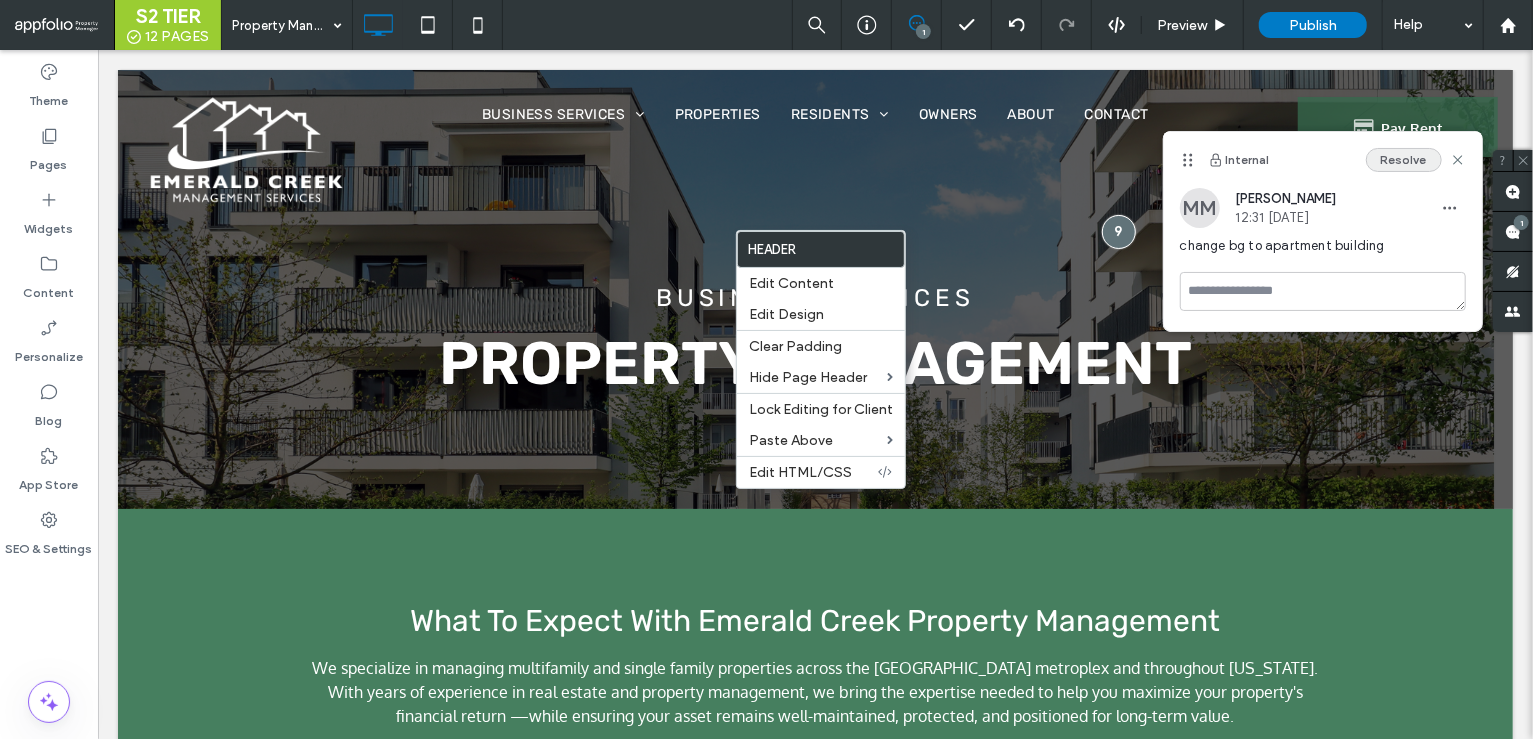 click on "Resolve" at bounding box center [1404, 160] 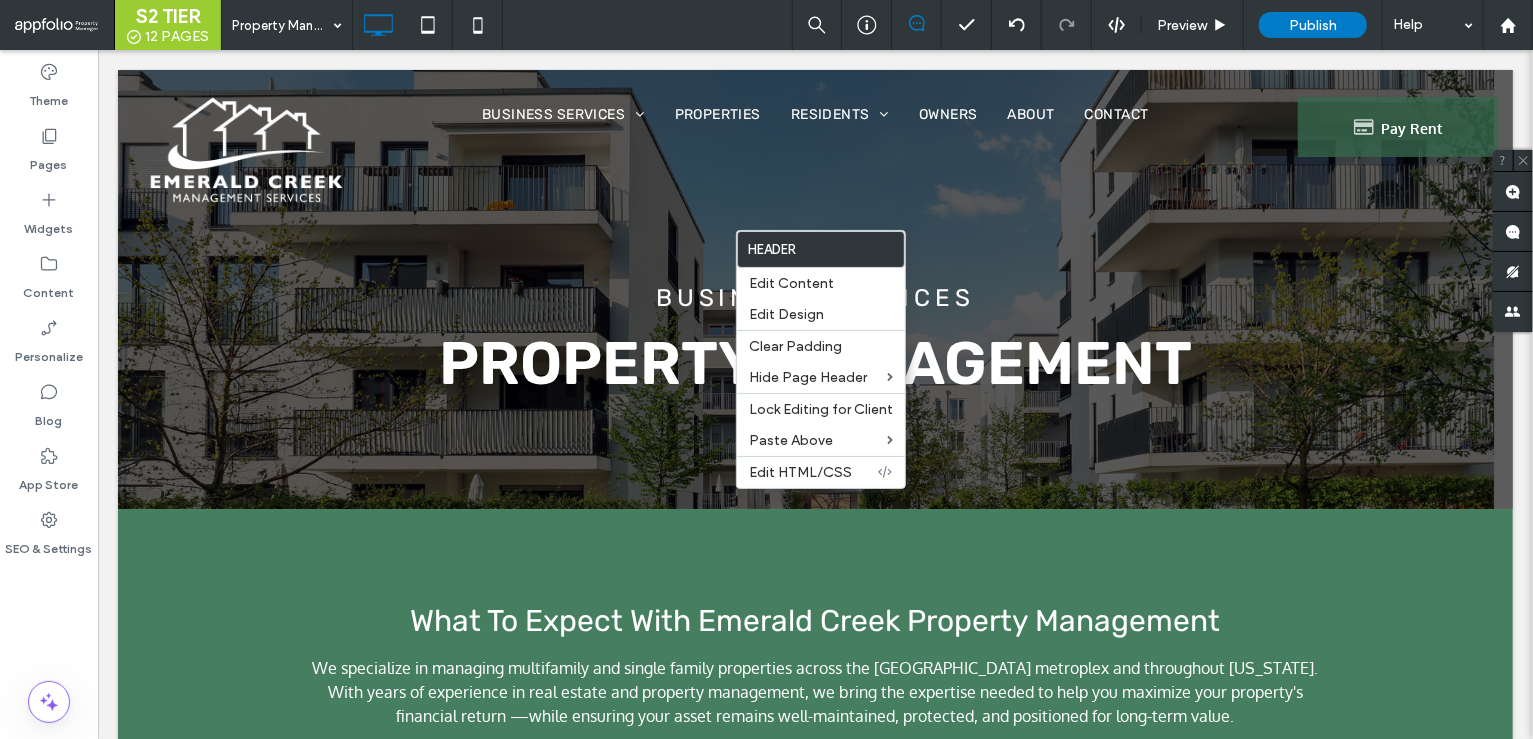click on "business services
Property management
Click To Paste
Row + Add Section" at bounding box center (814, 288) 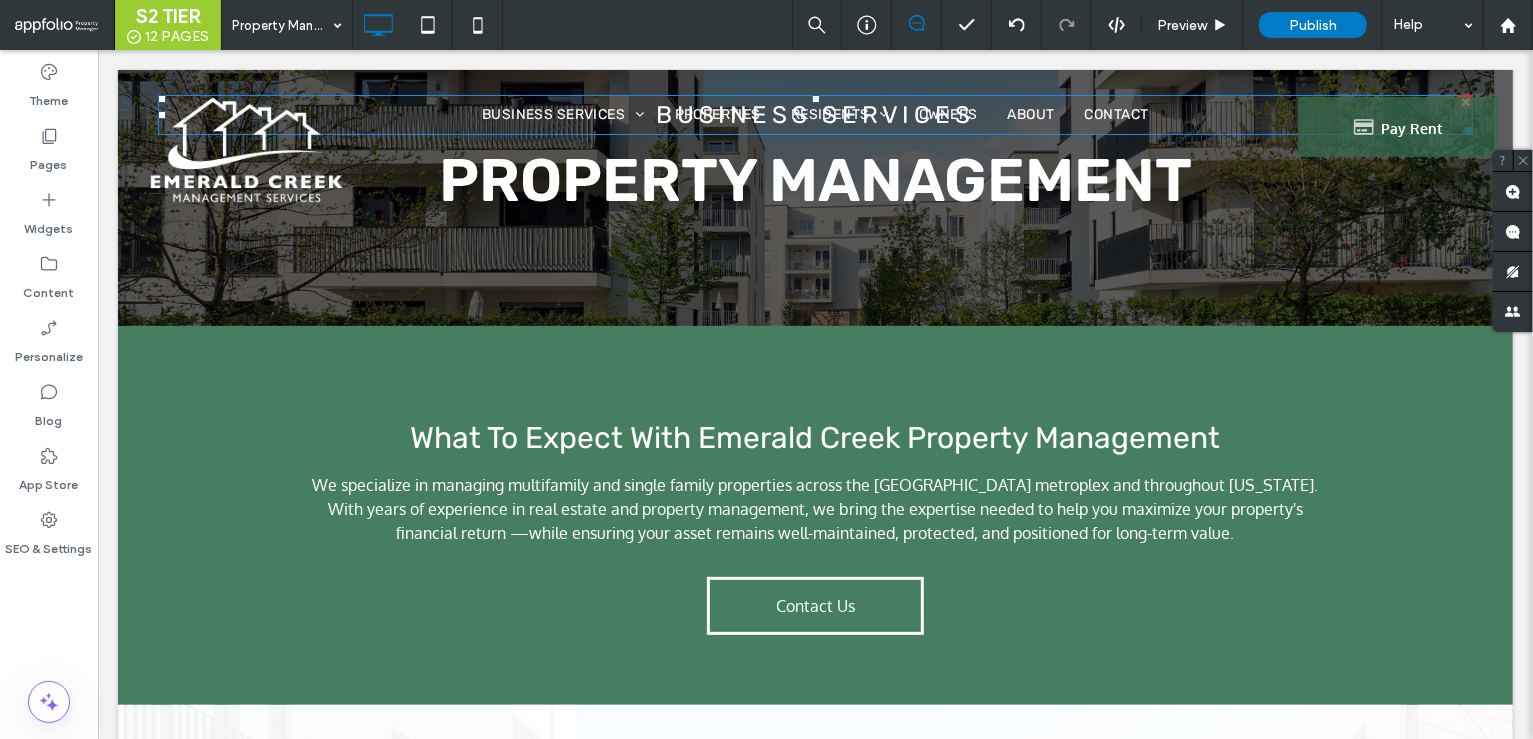 scroll, scrollTop: 0, scrollLeft: 0, axis: both 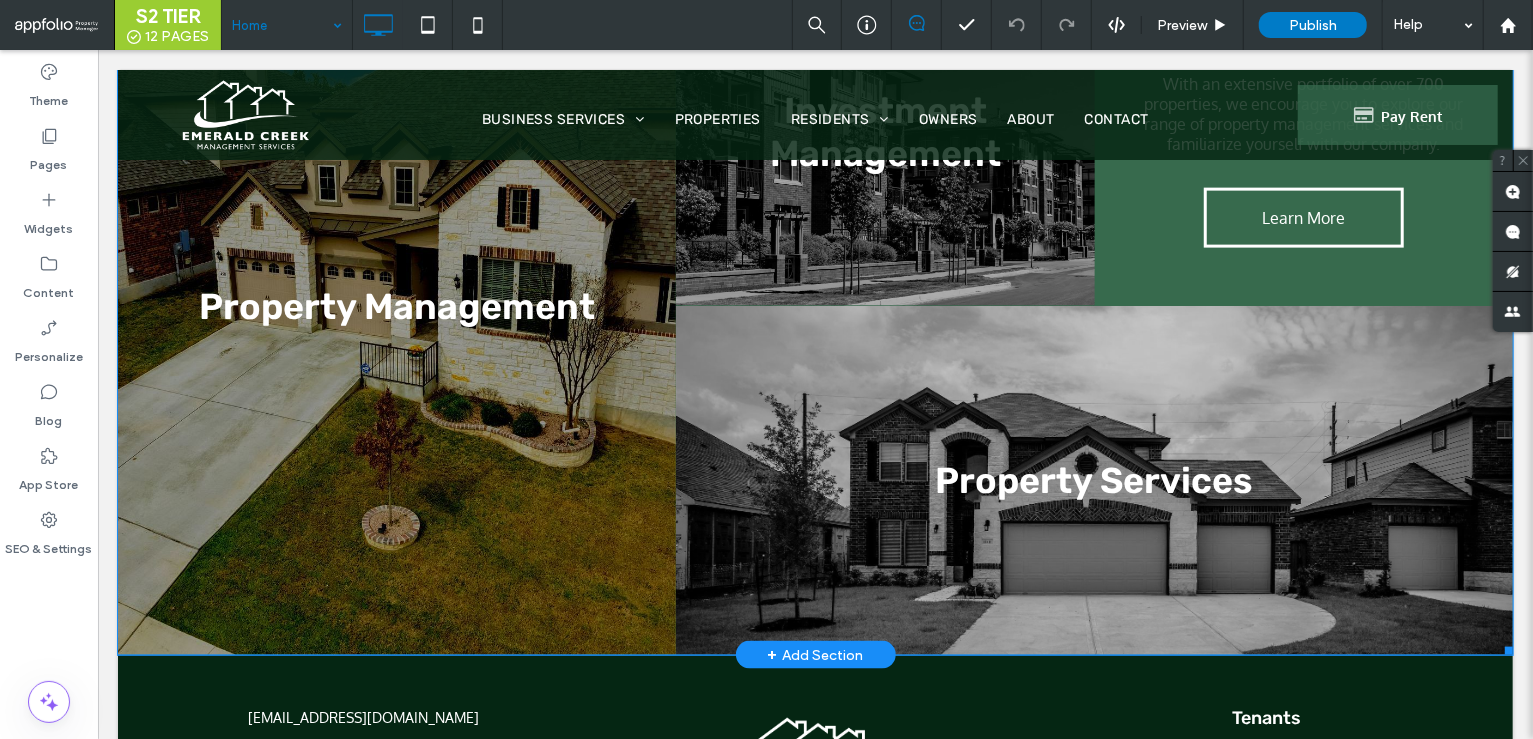 click at bounding box center [396, 306] 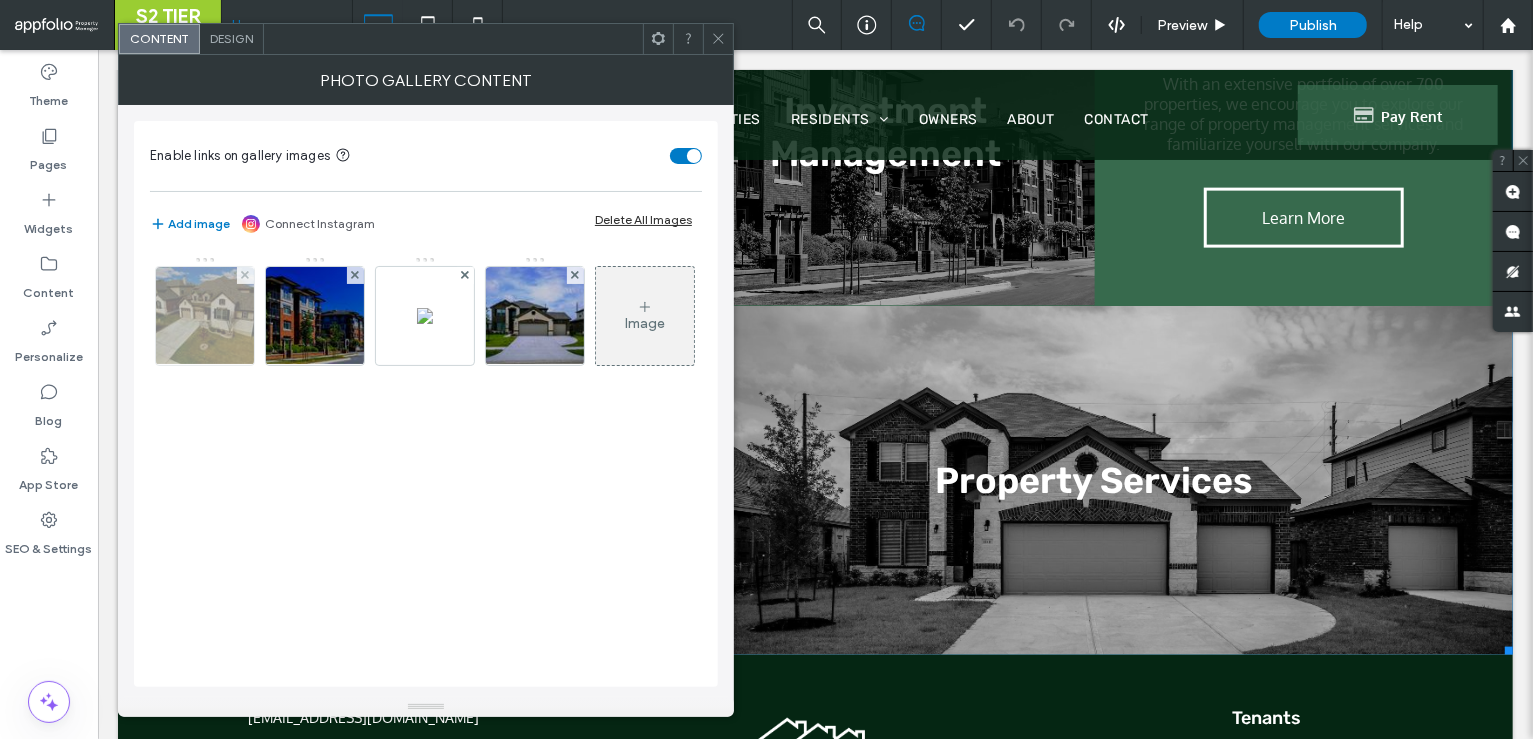 click at bounding box center [205, 316] 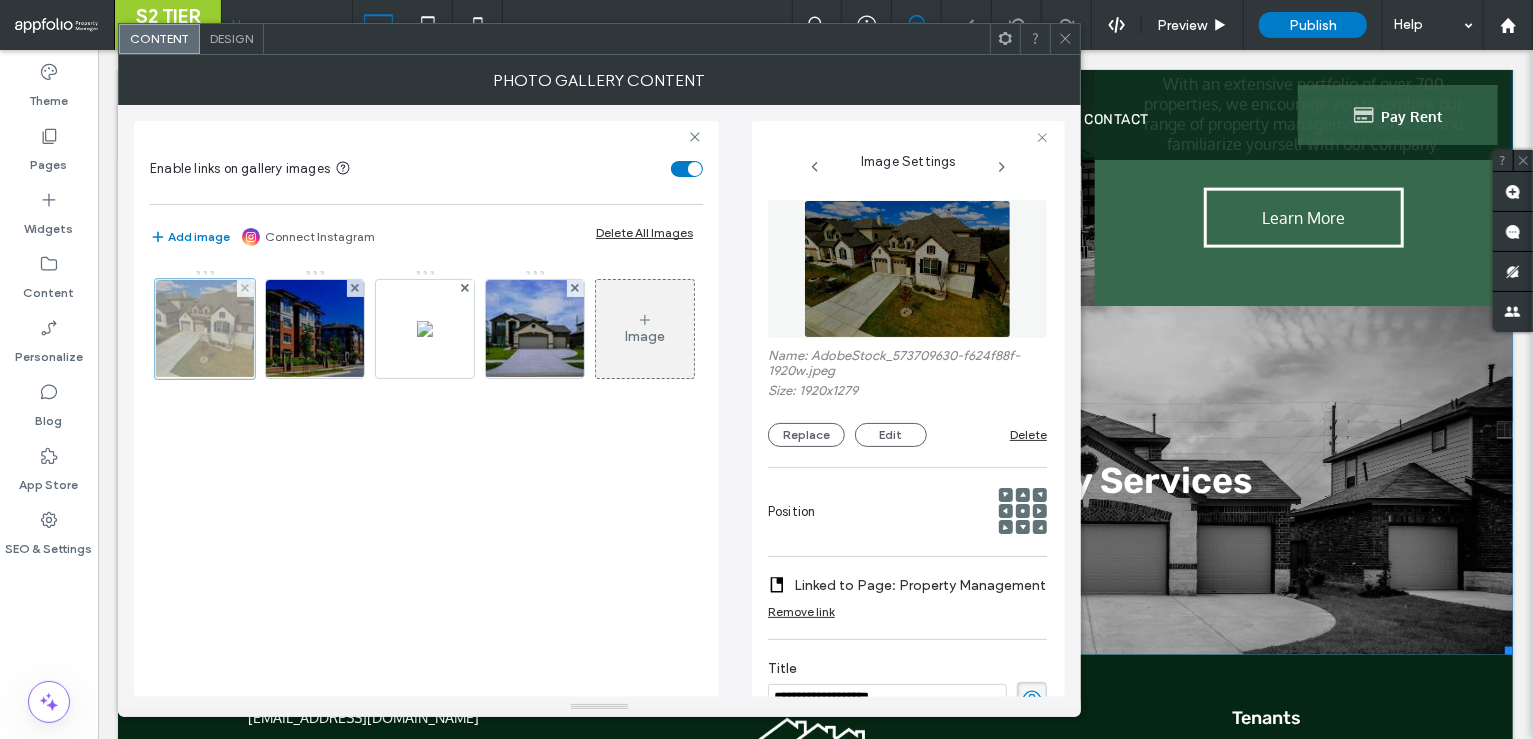 scroll, scrollTop: 0, scrollLeft: 0, axis: both 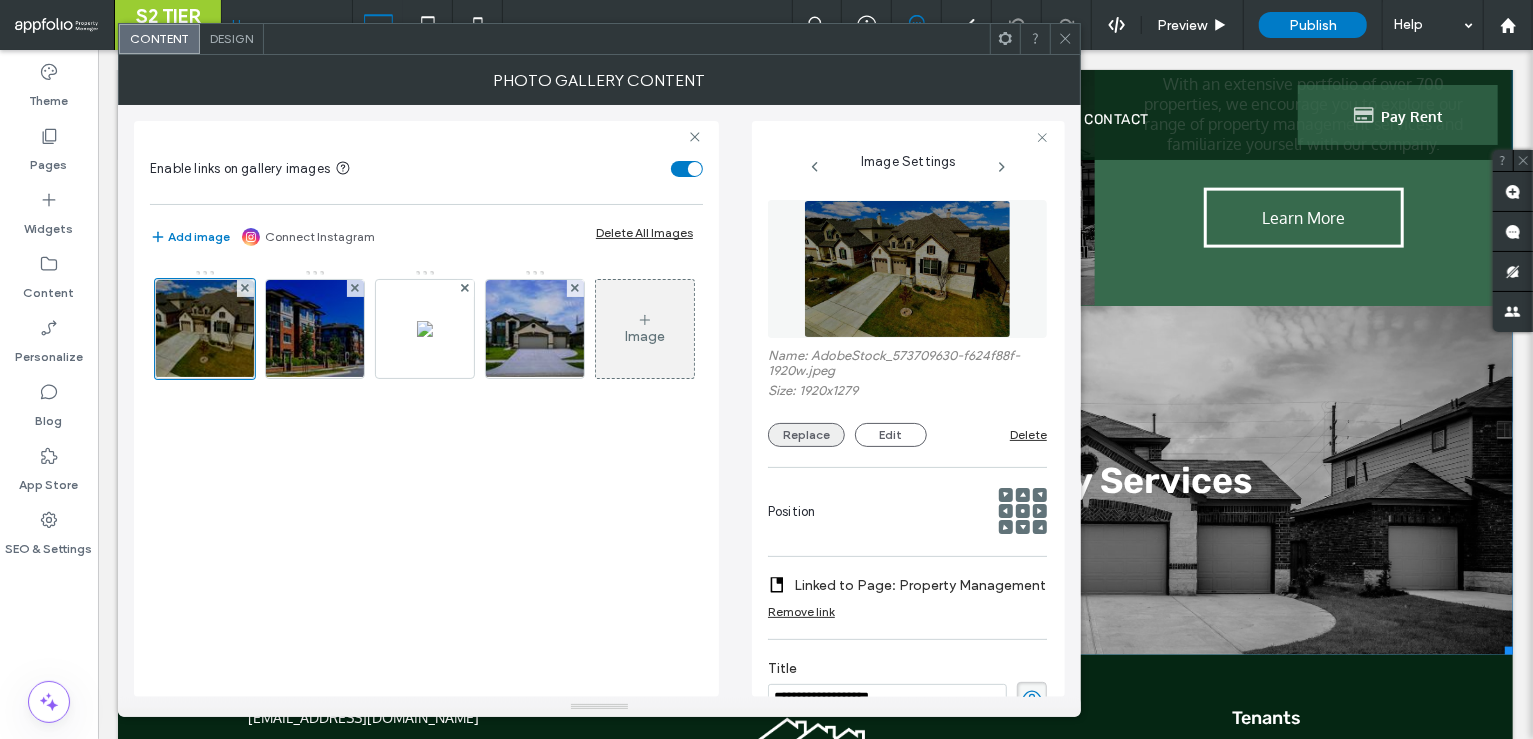click on "Replace" at bounding box center [806, 435] 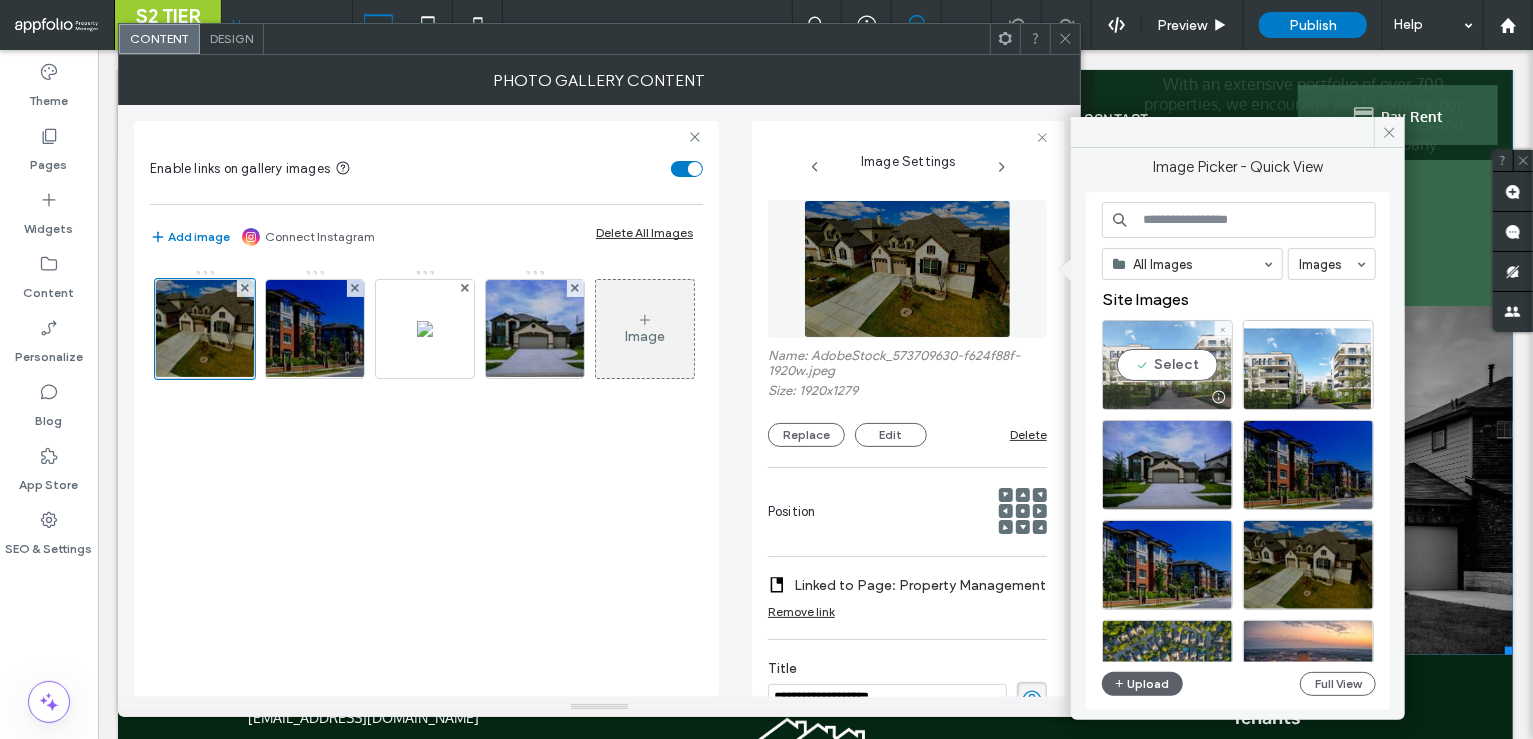 click on "Select" at bounding box center [1167, 365] 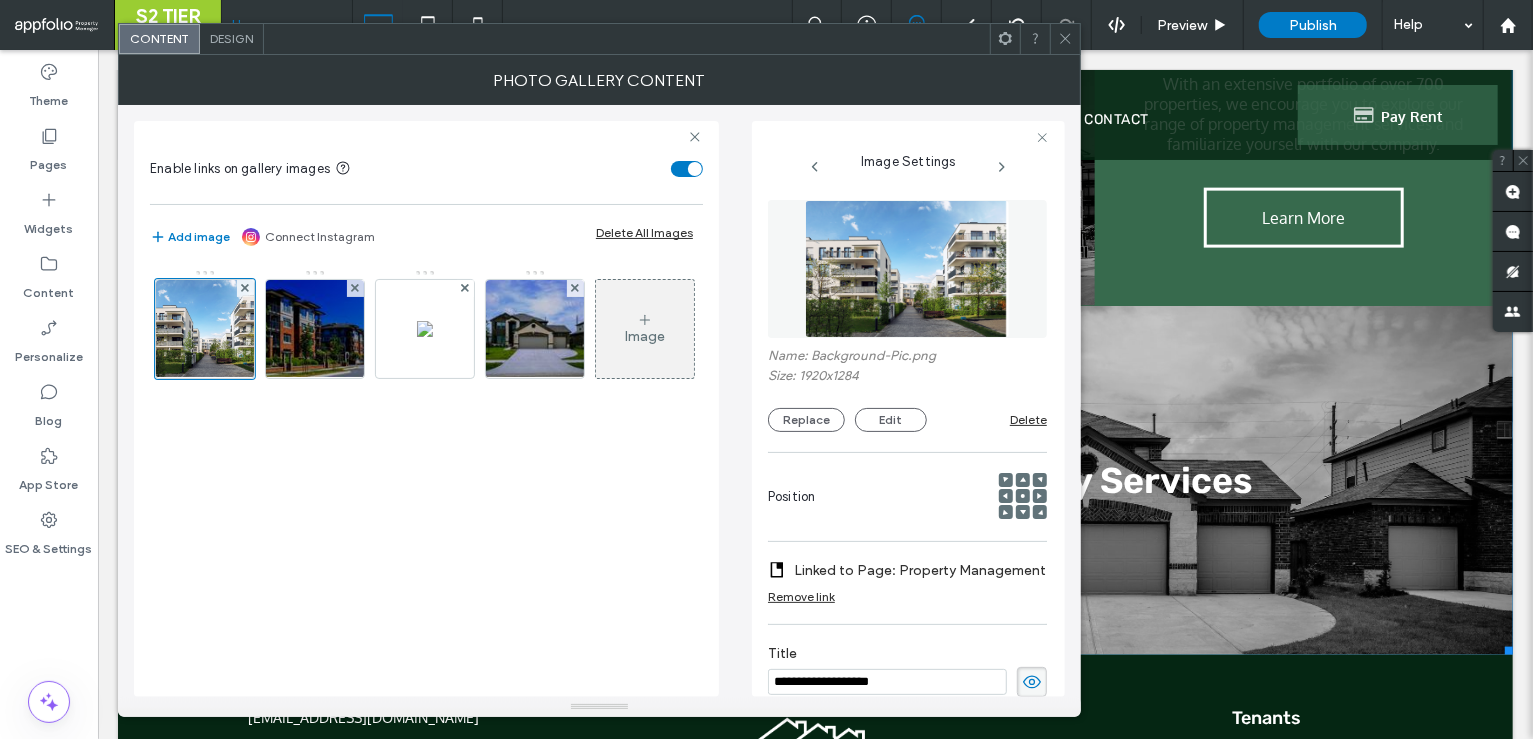 click 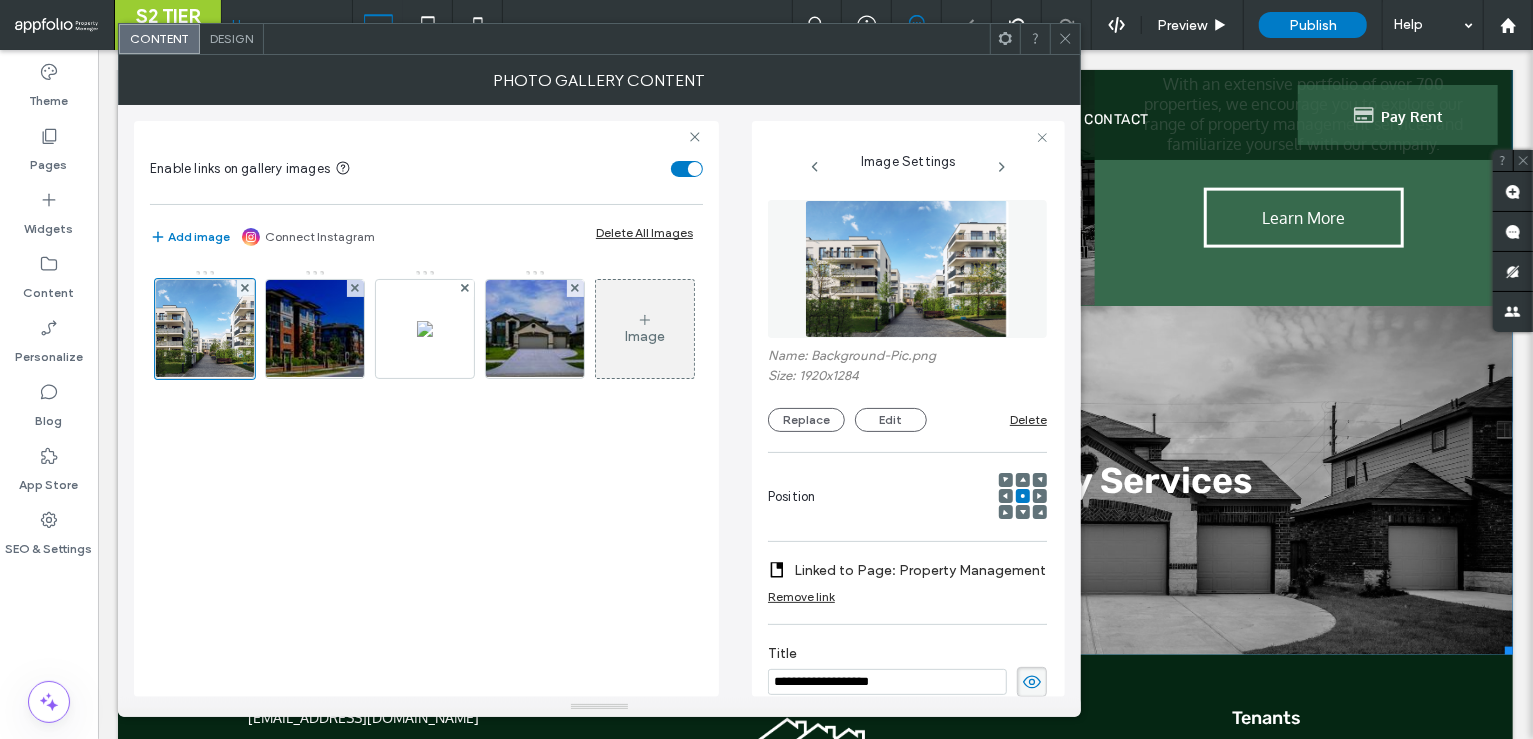 click at bounding box center (1065, 39) 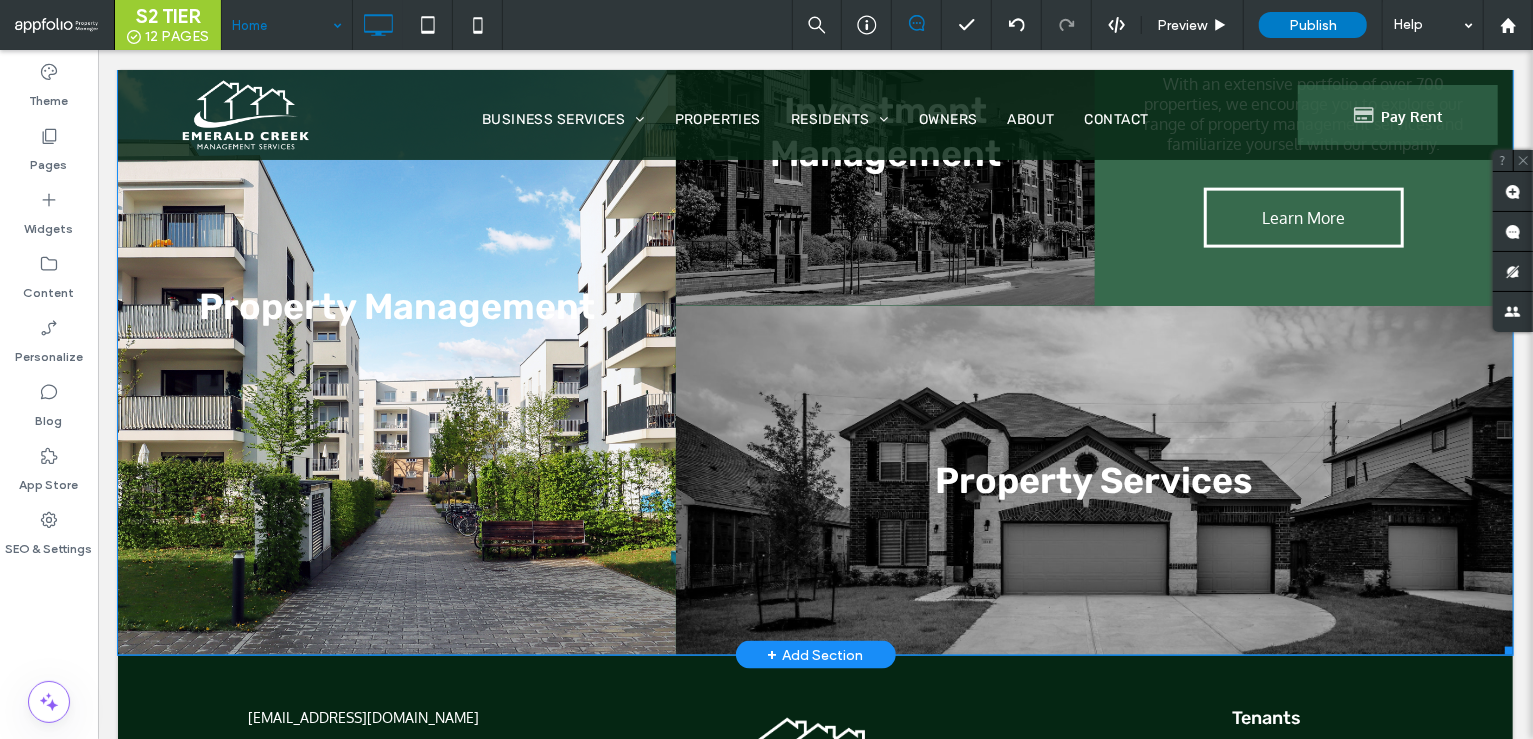 click at bounding box center (396, 306) 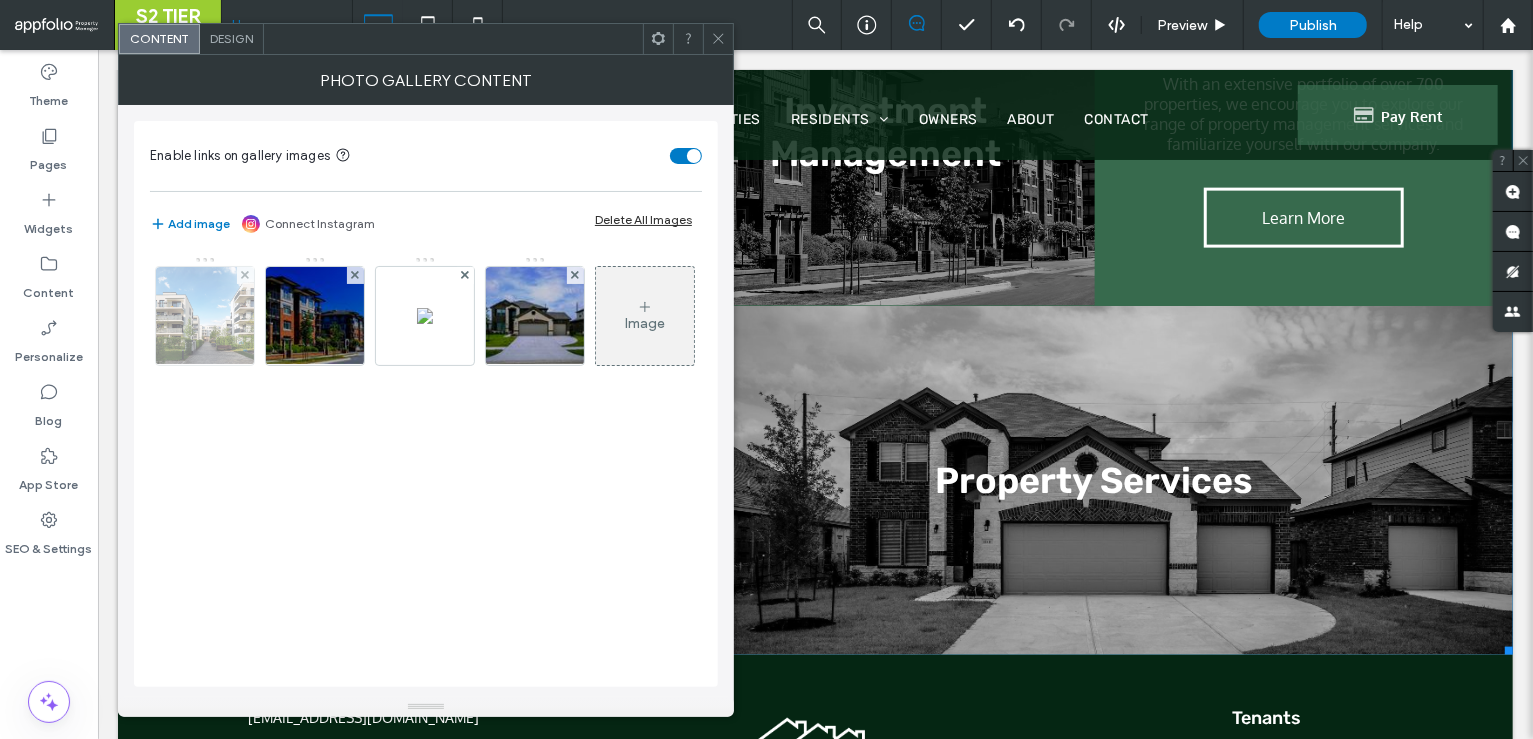 click at bounding box center [205, 316] 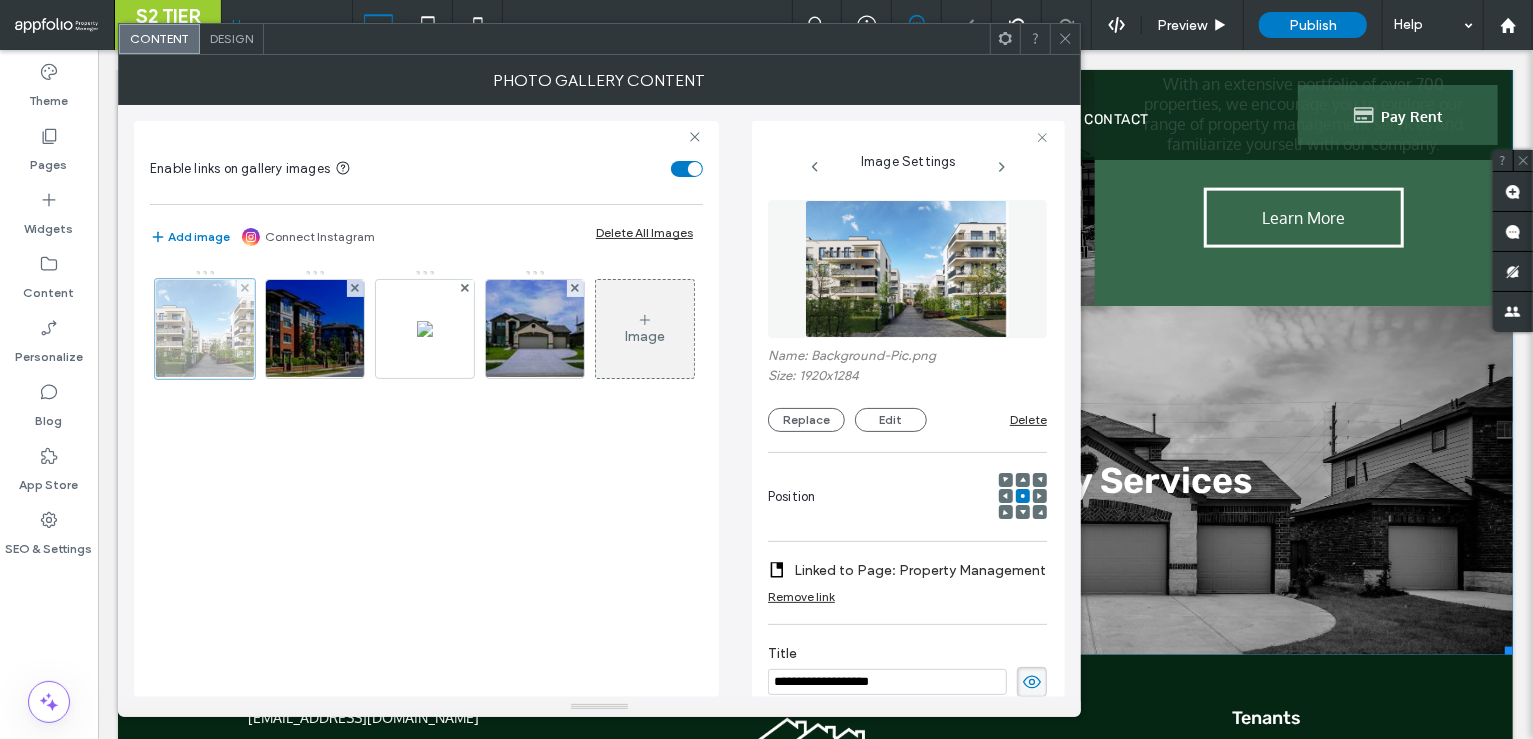 scroll, scrollTop: 0, scrollLeft: 0, axis: both 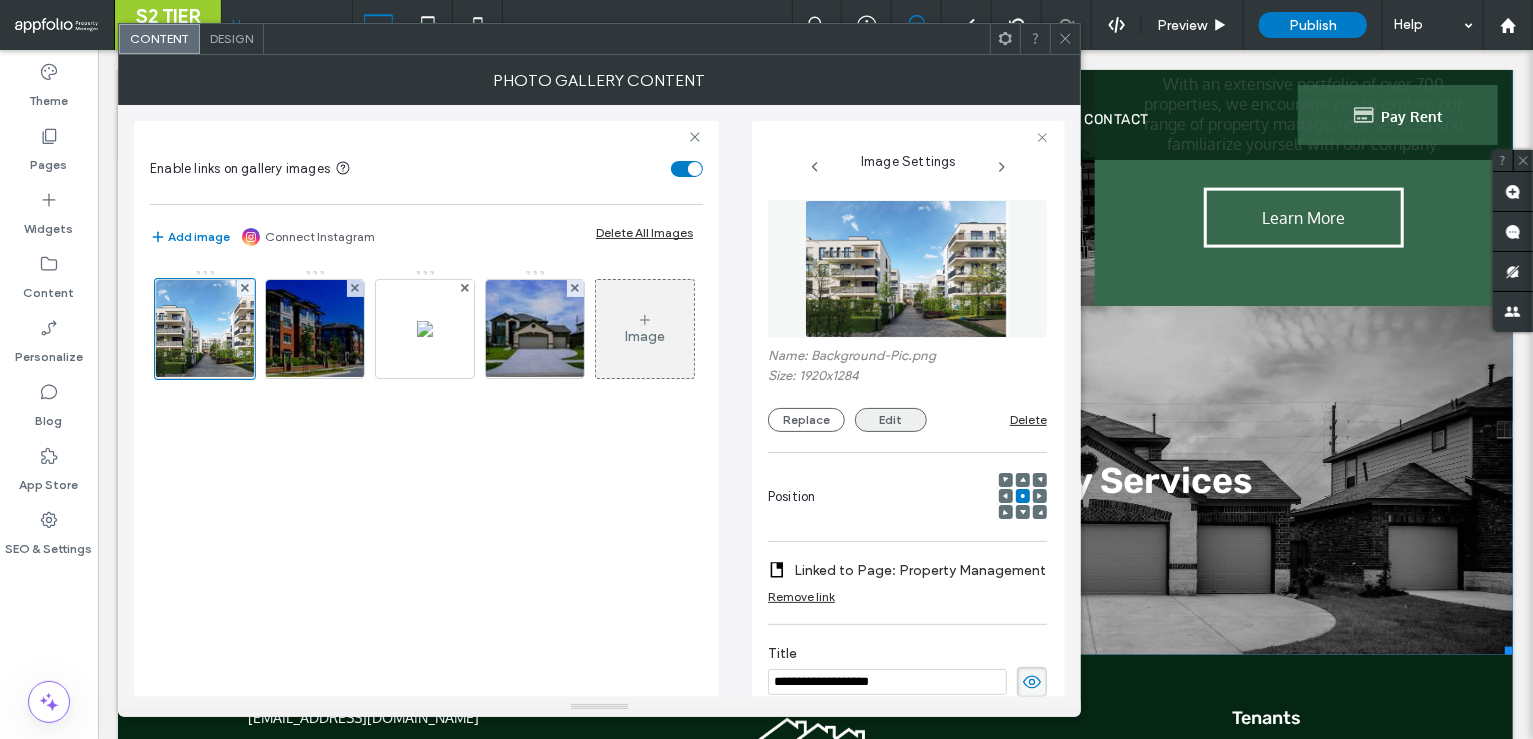 click on "Edit" at bounding box center [891, 420] 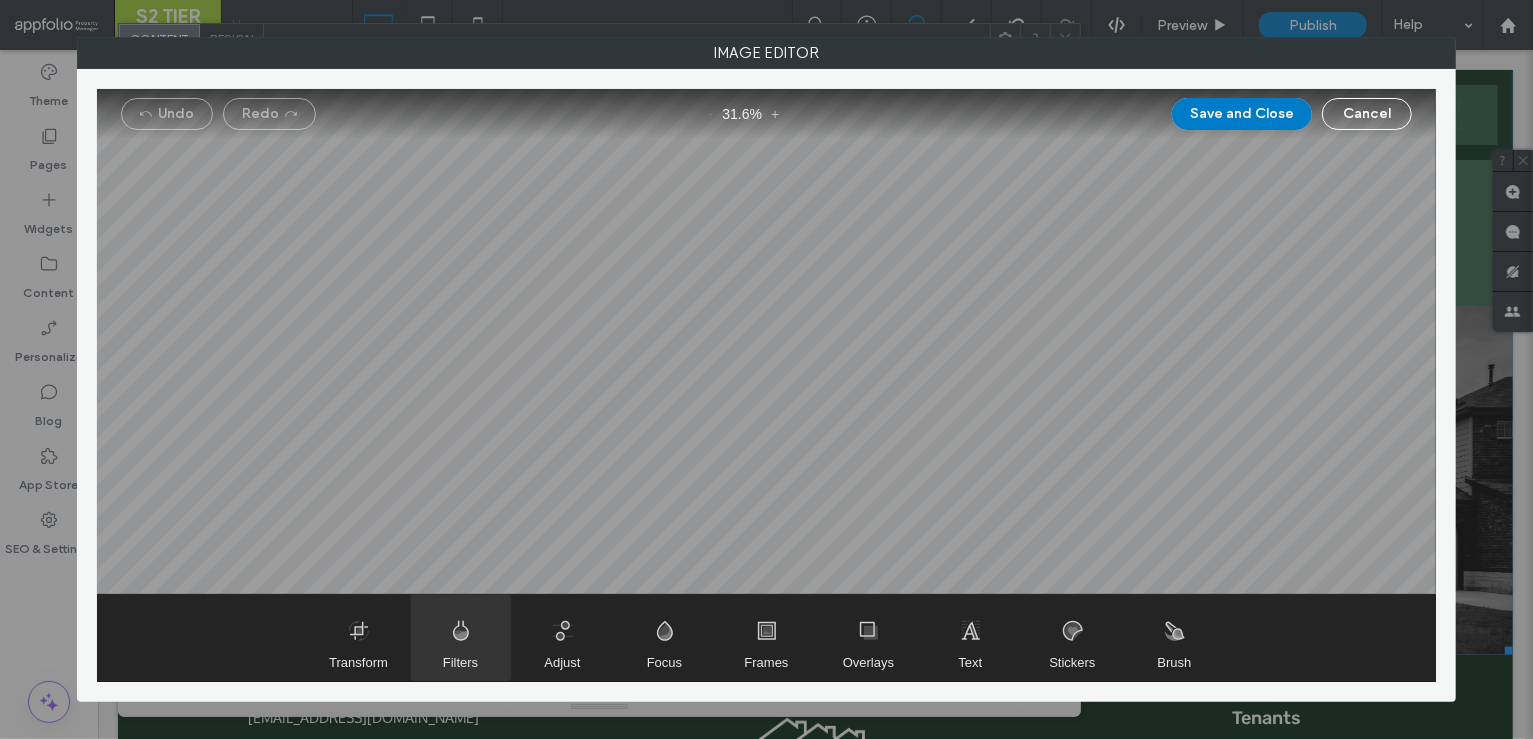 click at bounding box center (461, 638) 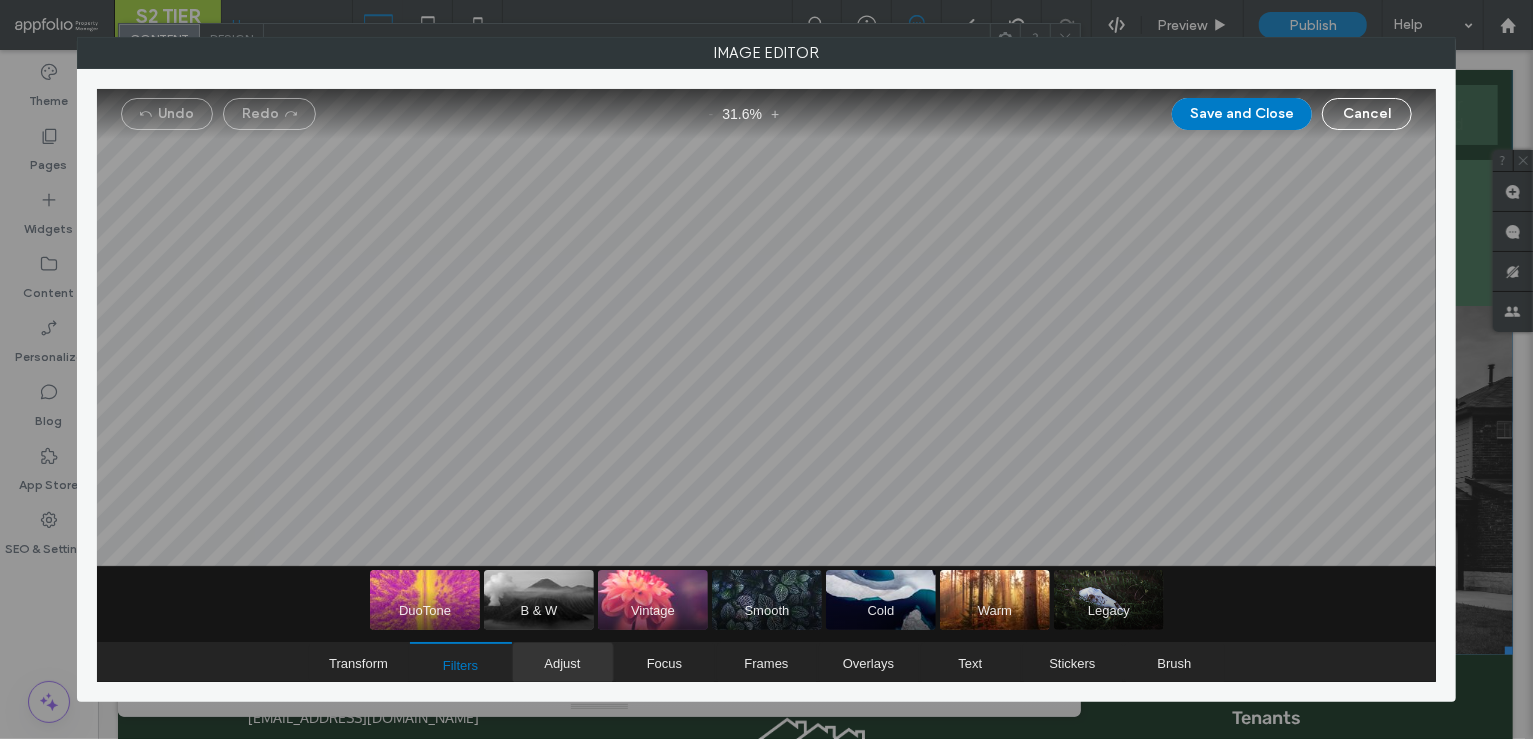 click on "Adjust" at bounding box center [562, 663] 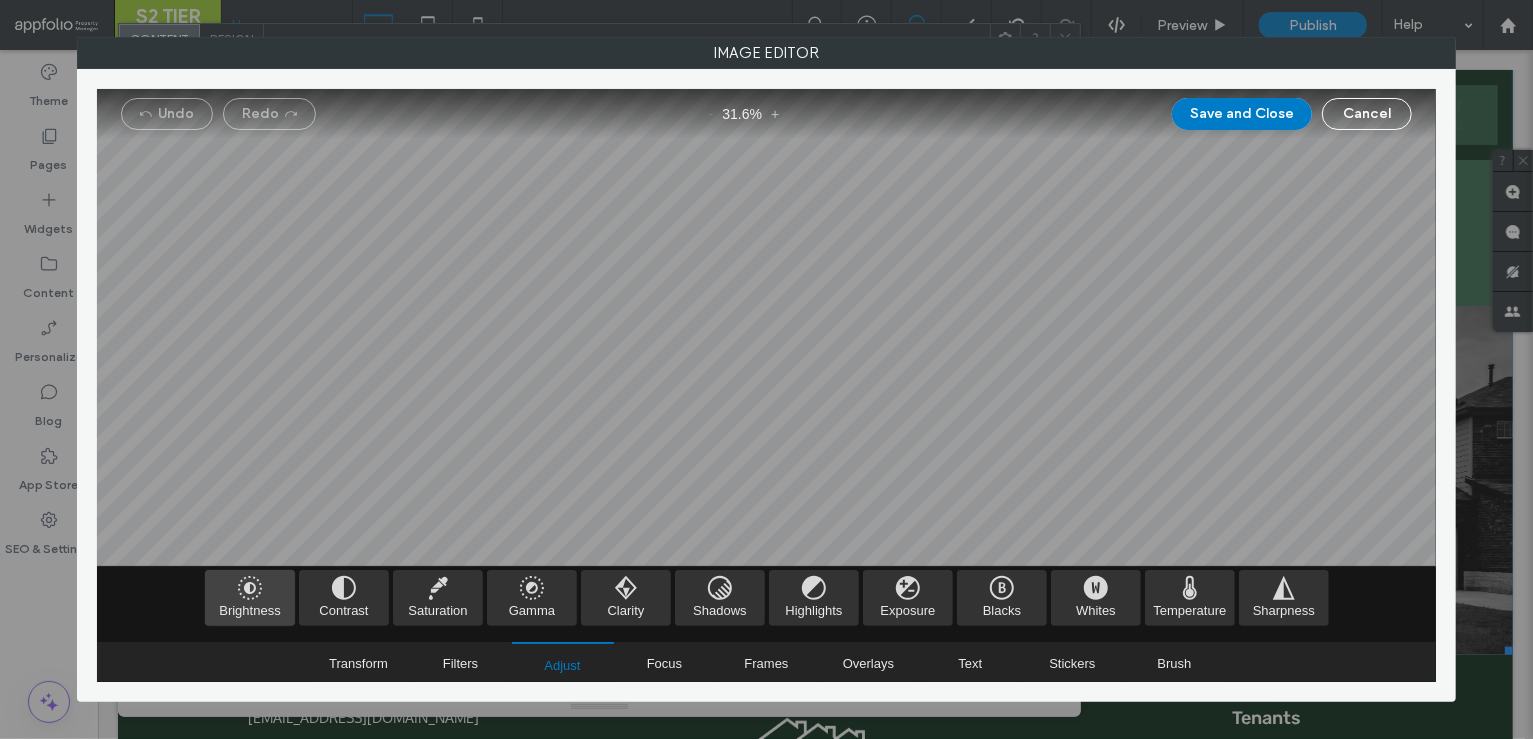 click at bounding box center (250, 598) 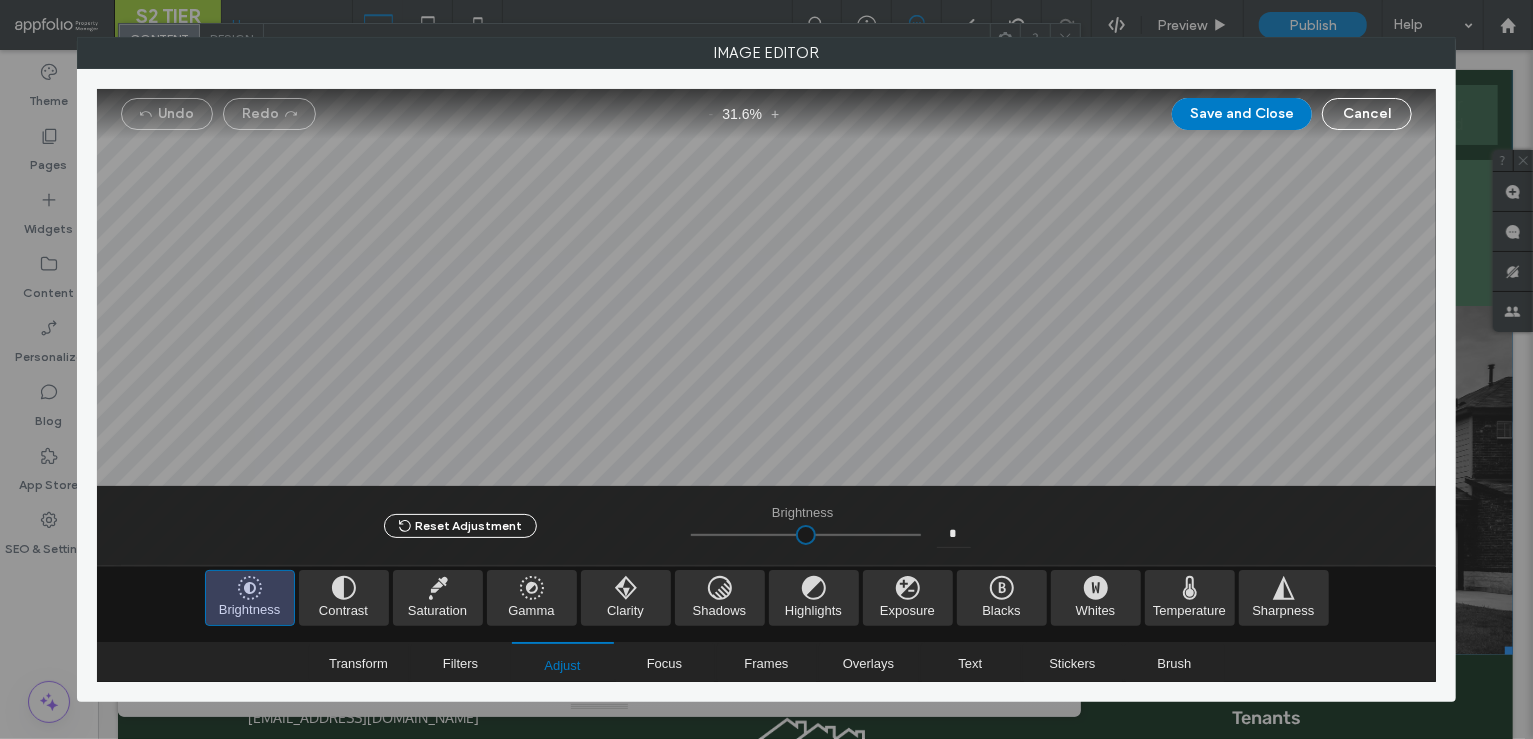 type on "*****" 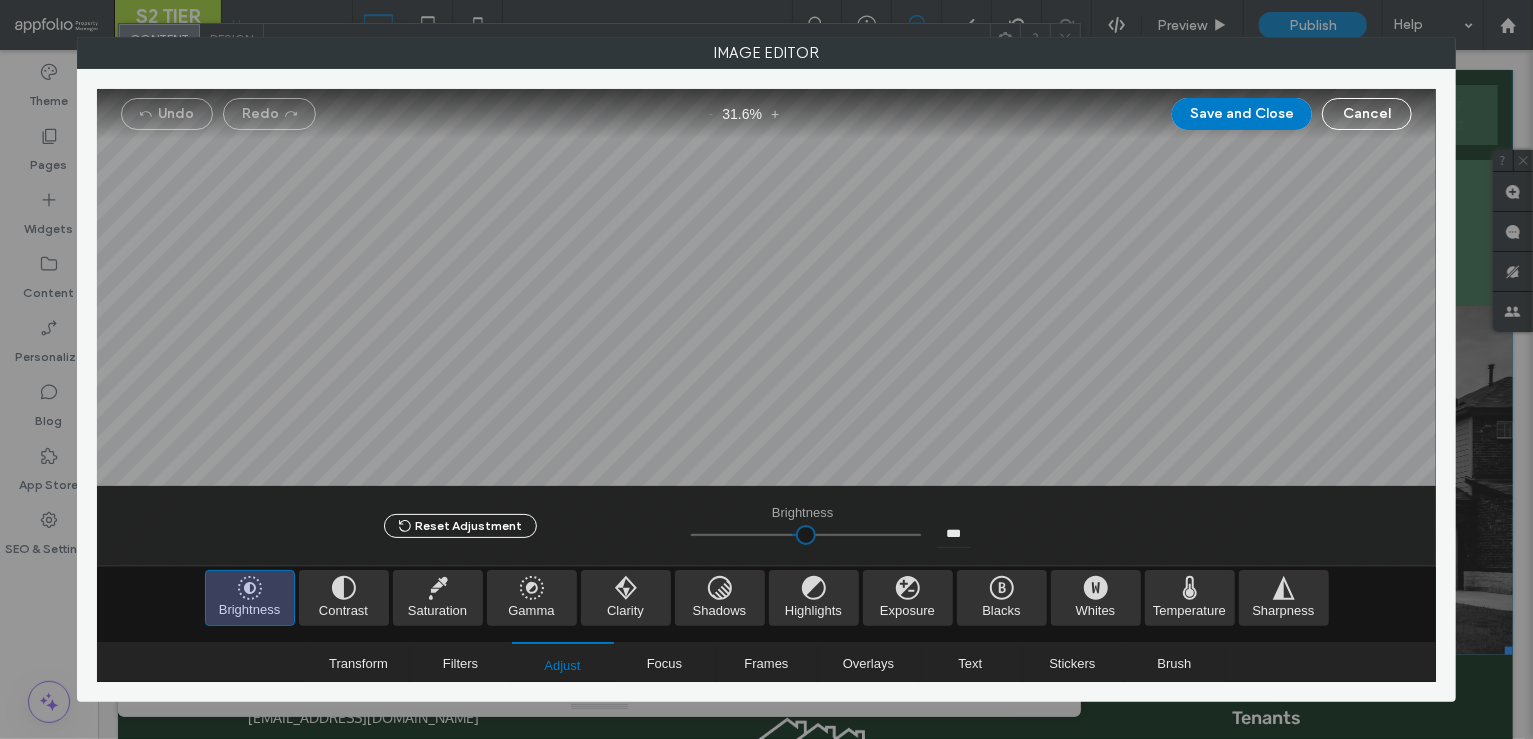 type on "*****" 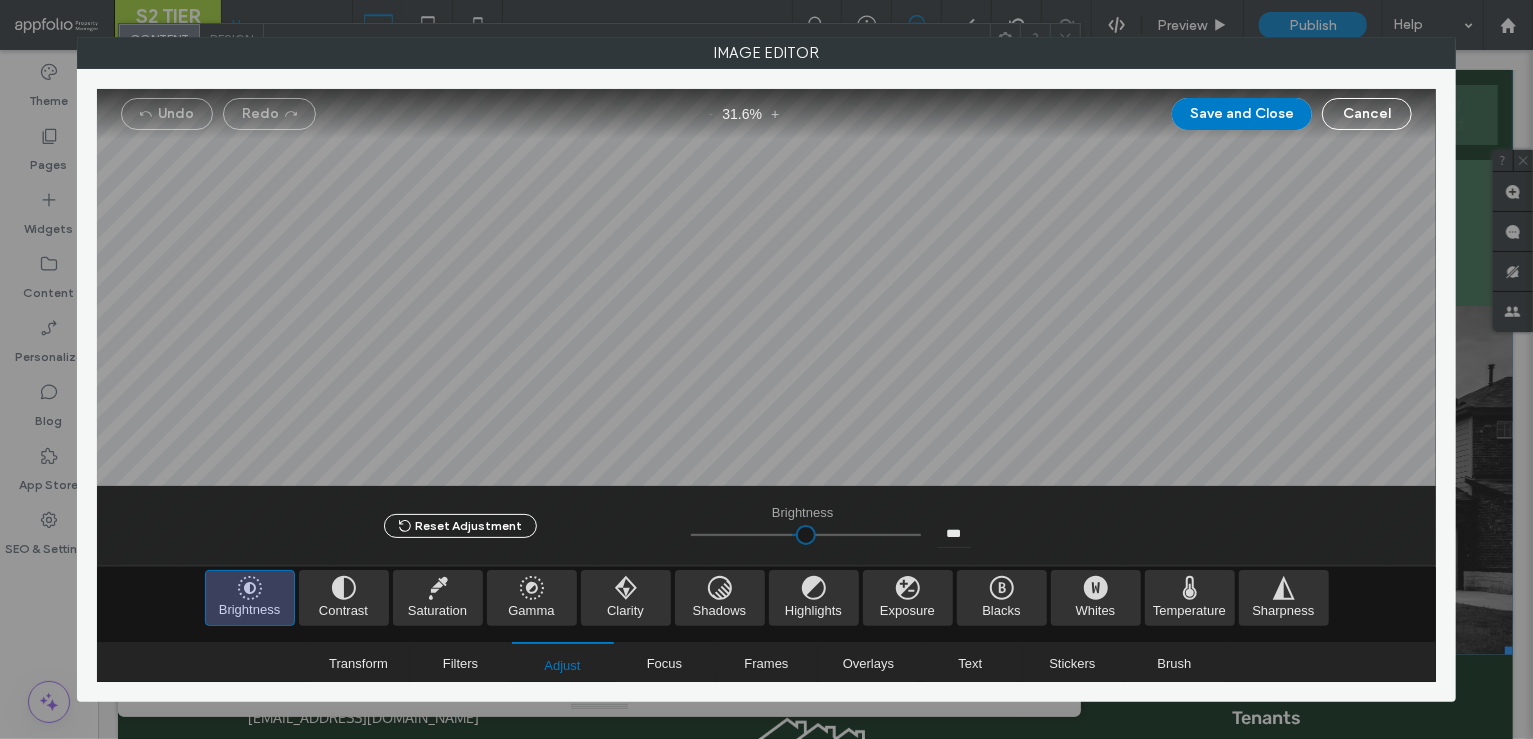 type on "***" 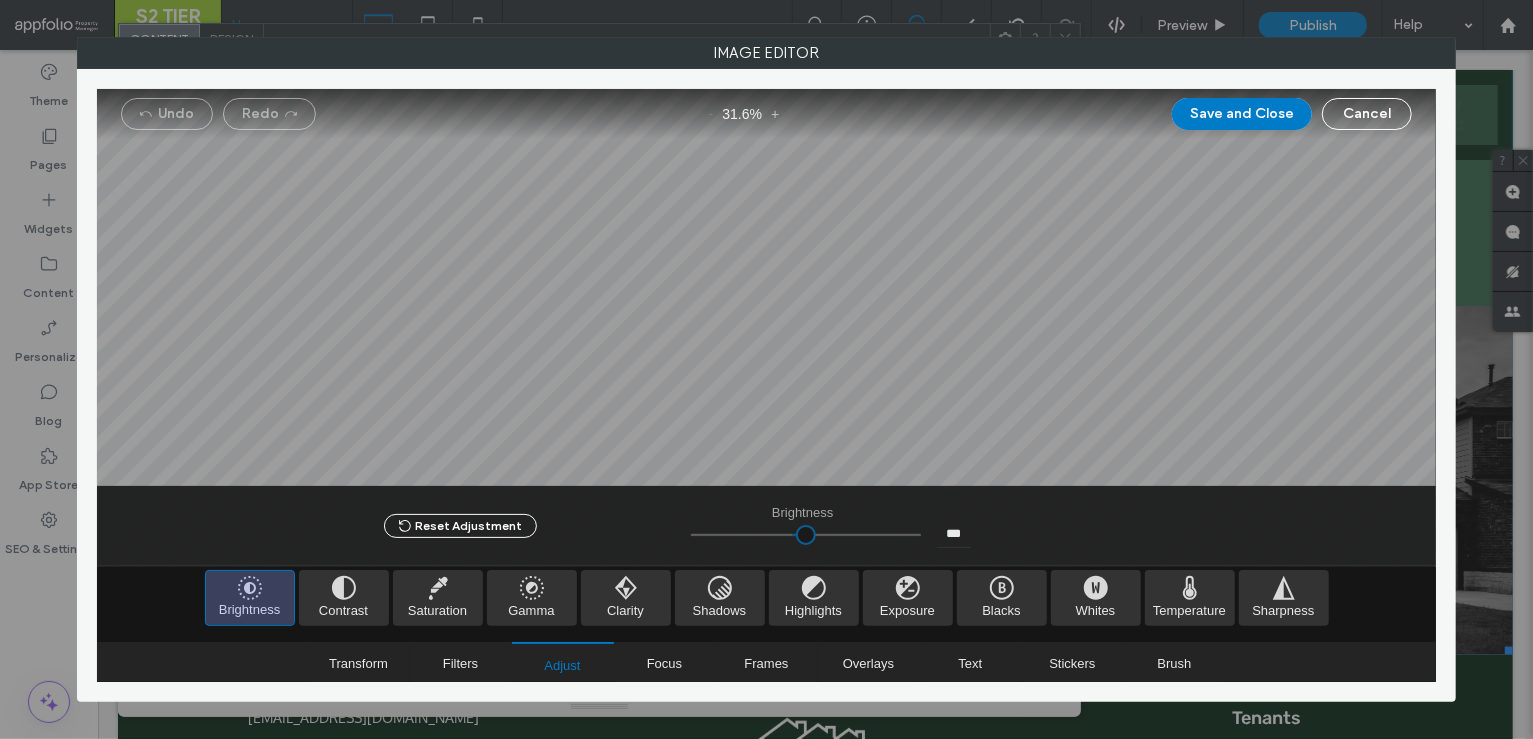 type on "*****" 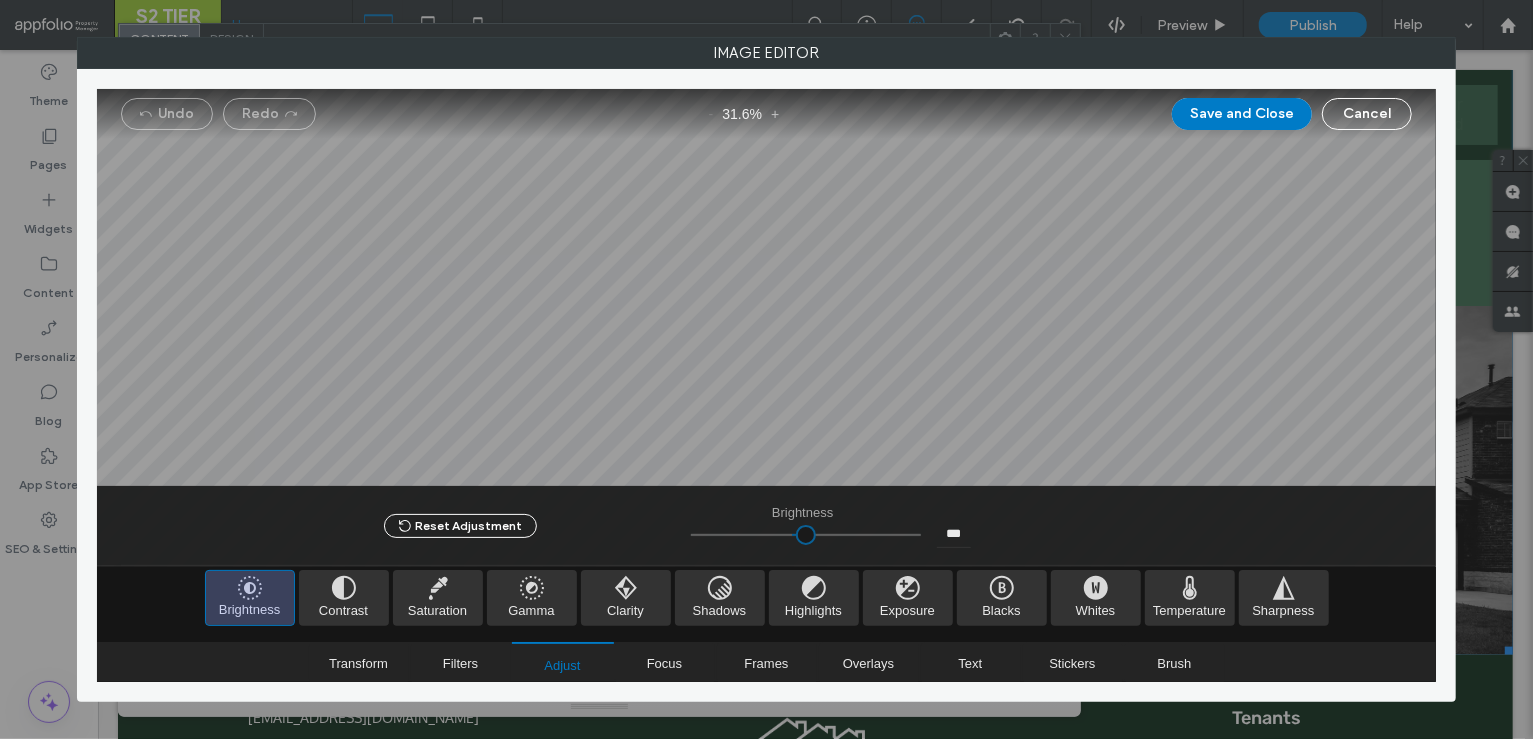 type on "***" 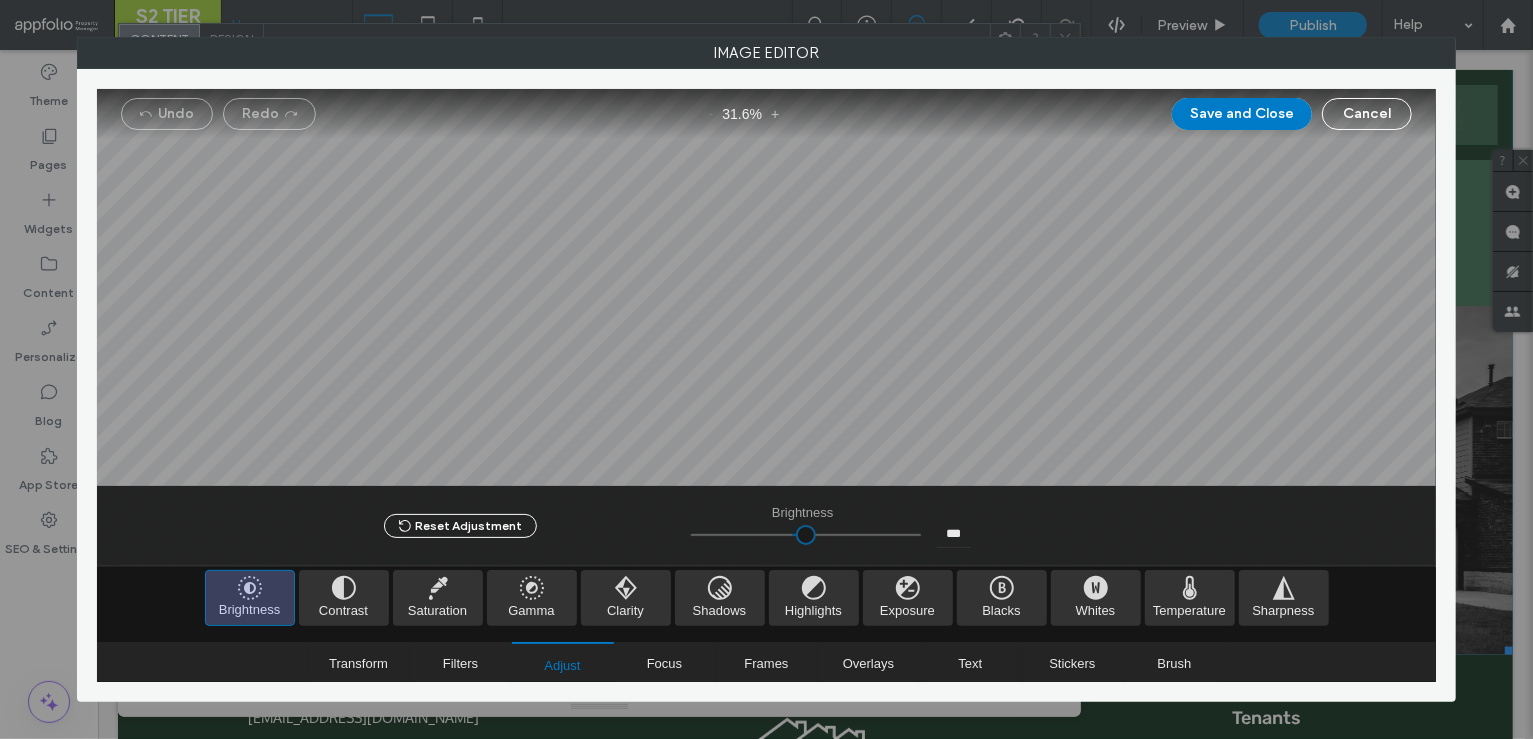 type on "*****" 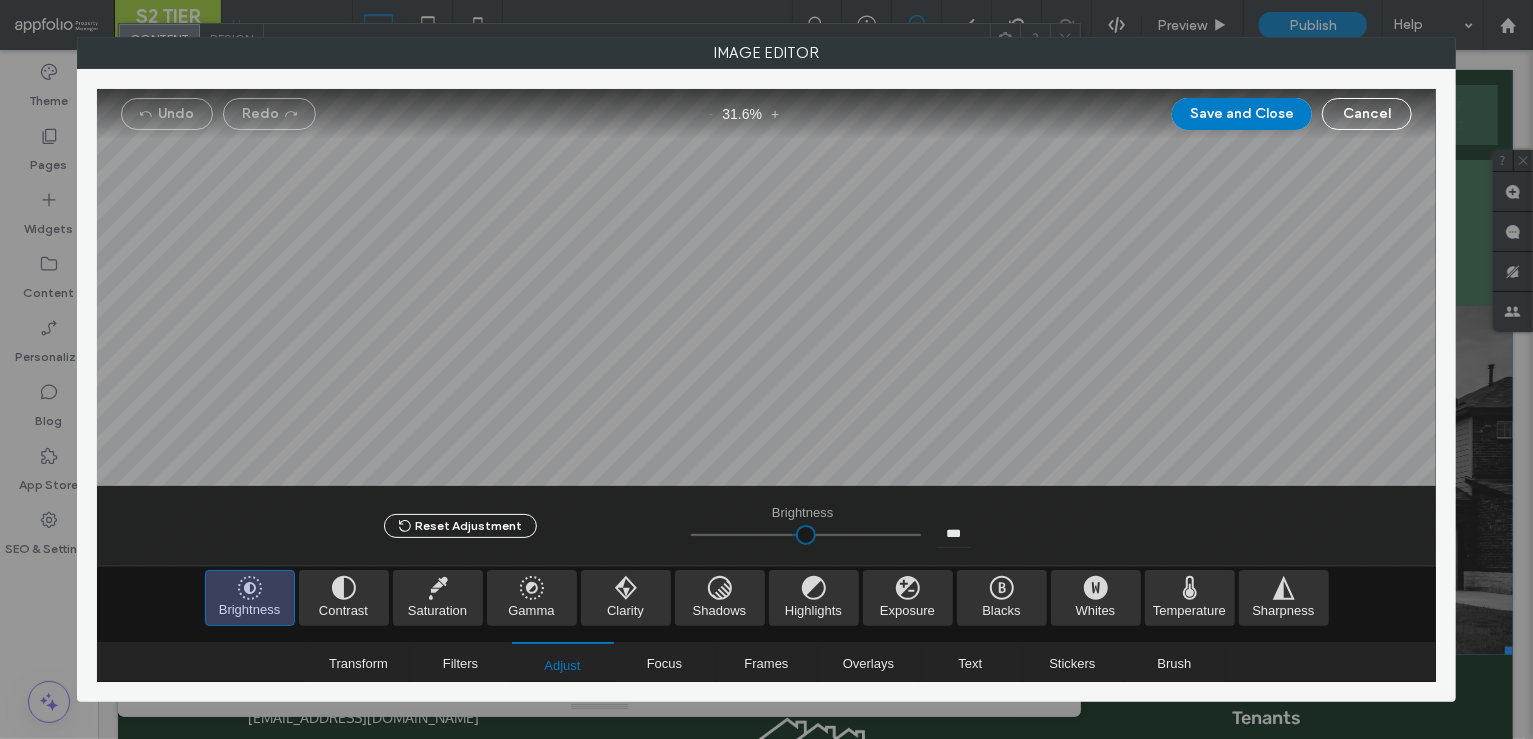 type on "***" 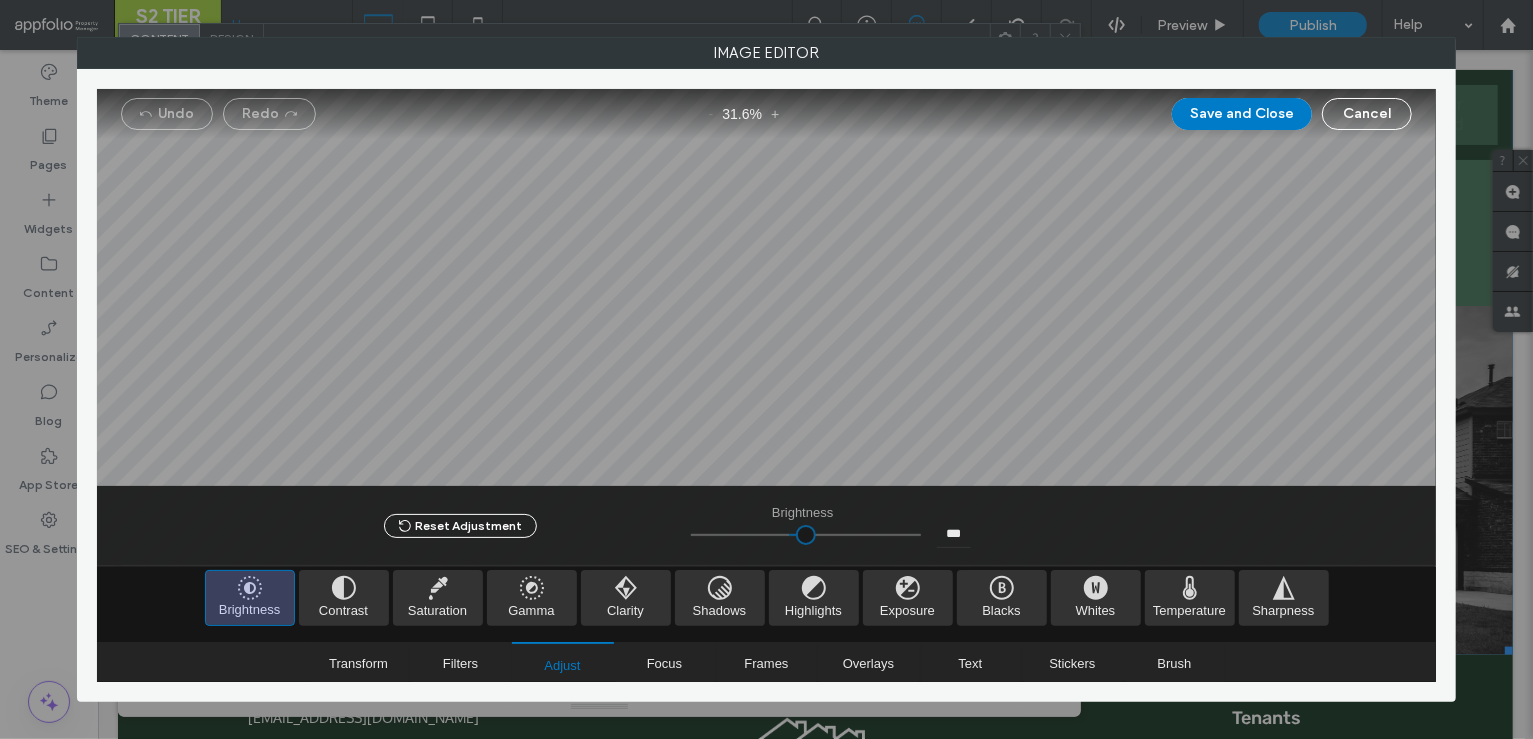 type on "*****" 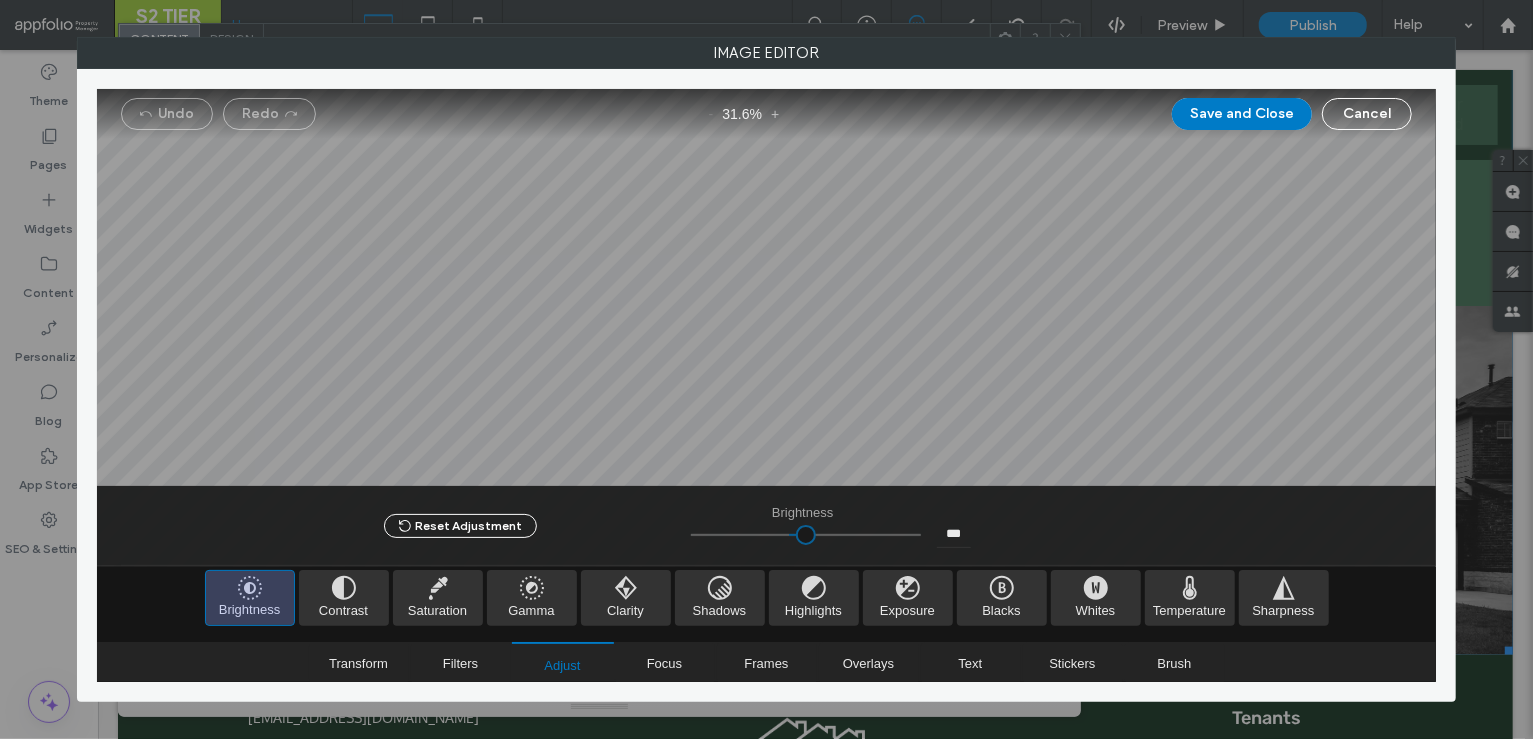 type on "***" 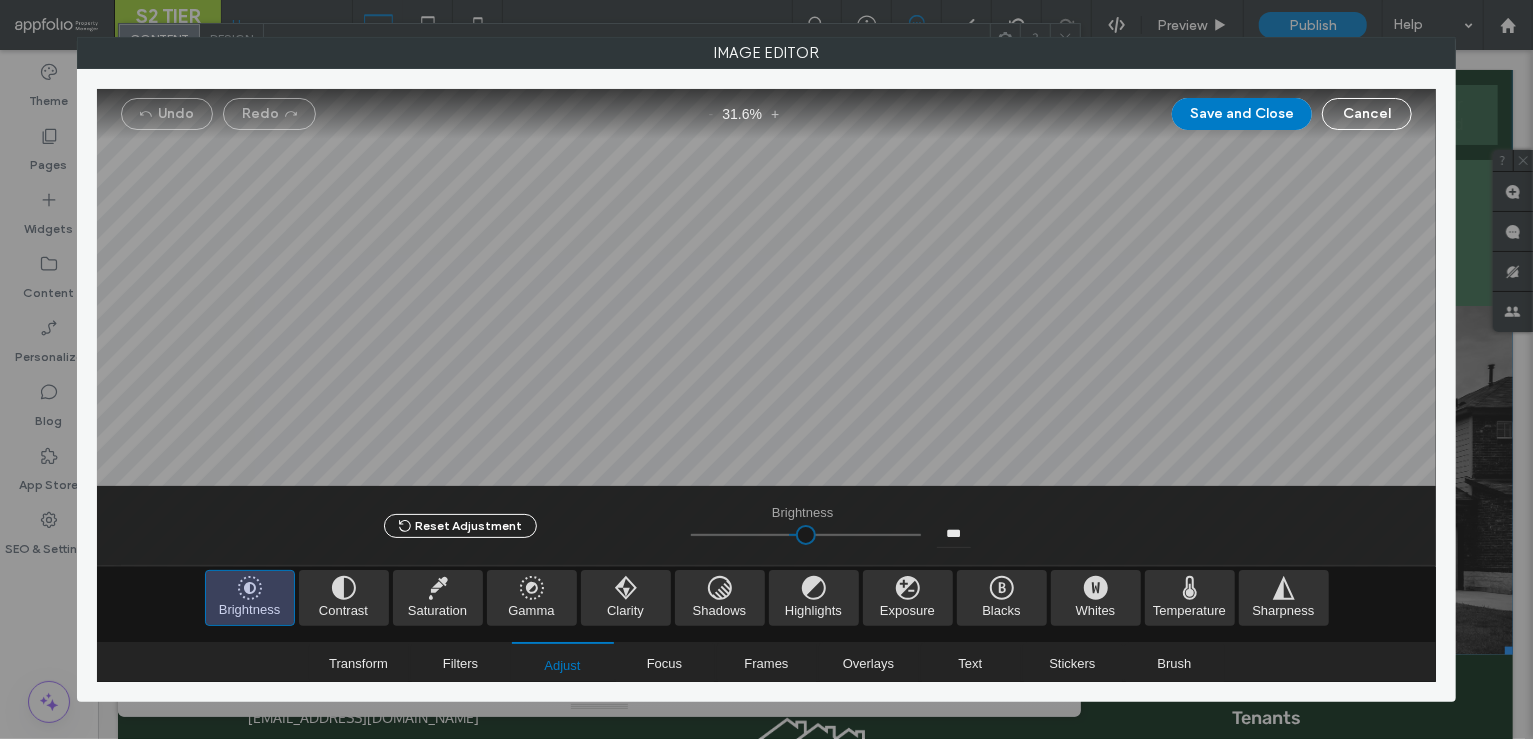 type on "*****" 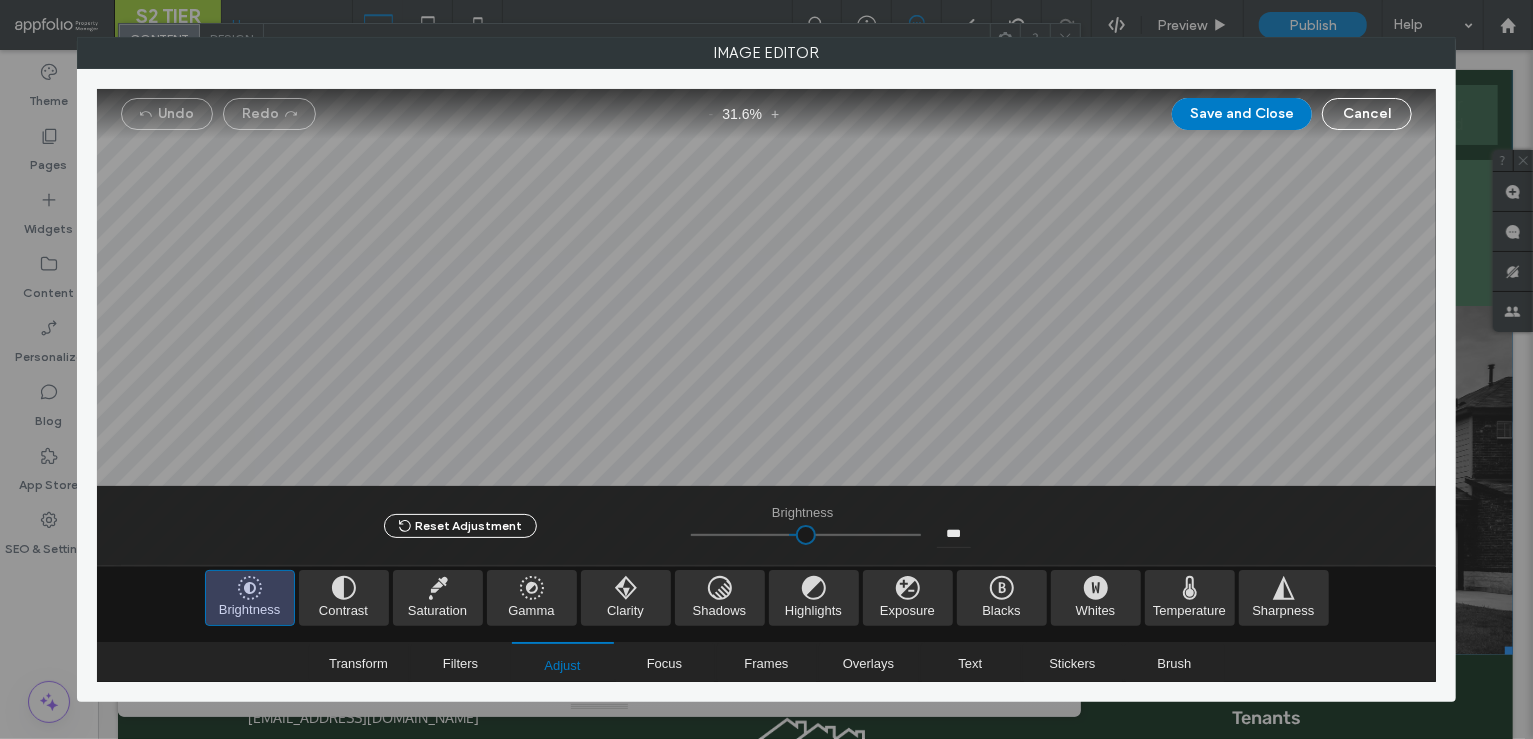 type on "***" 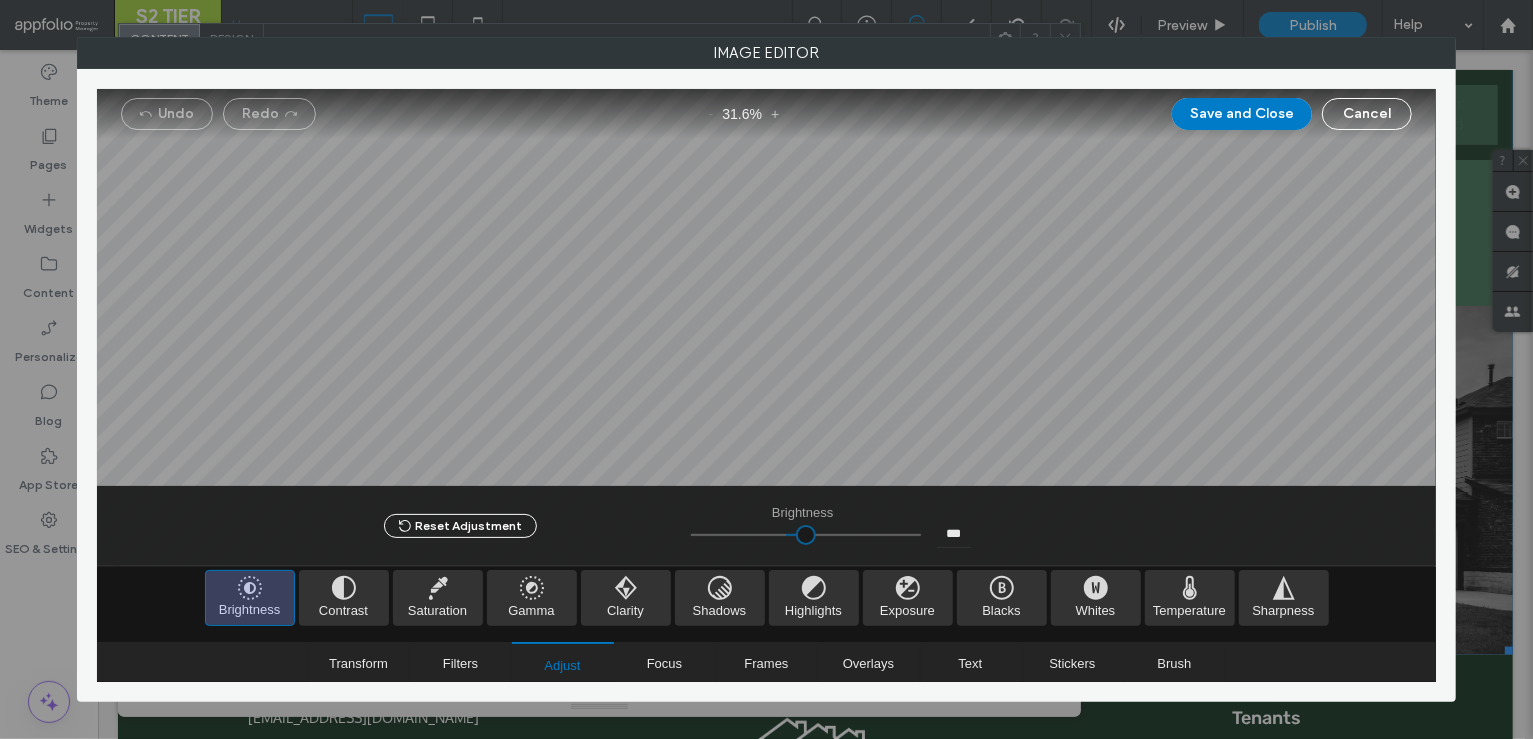 type on "*****" 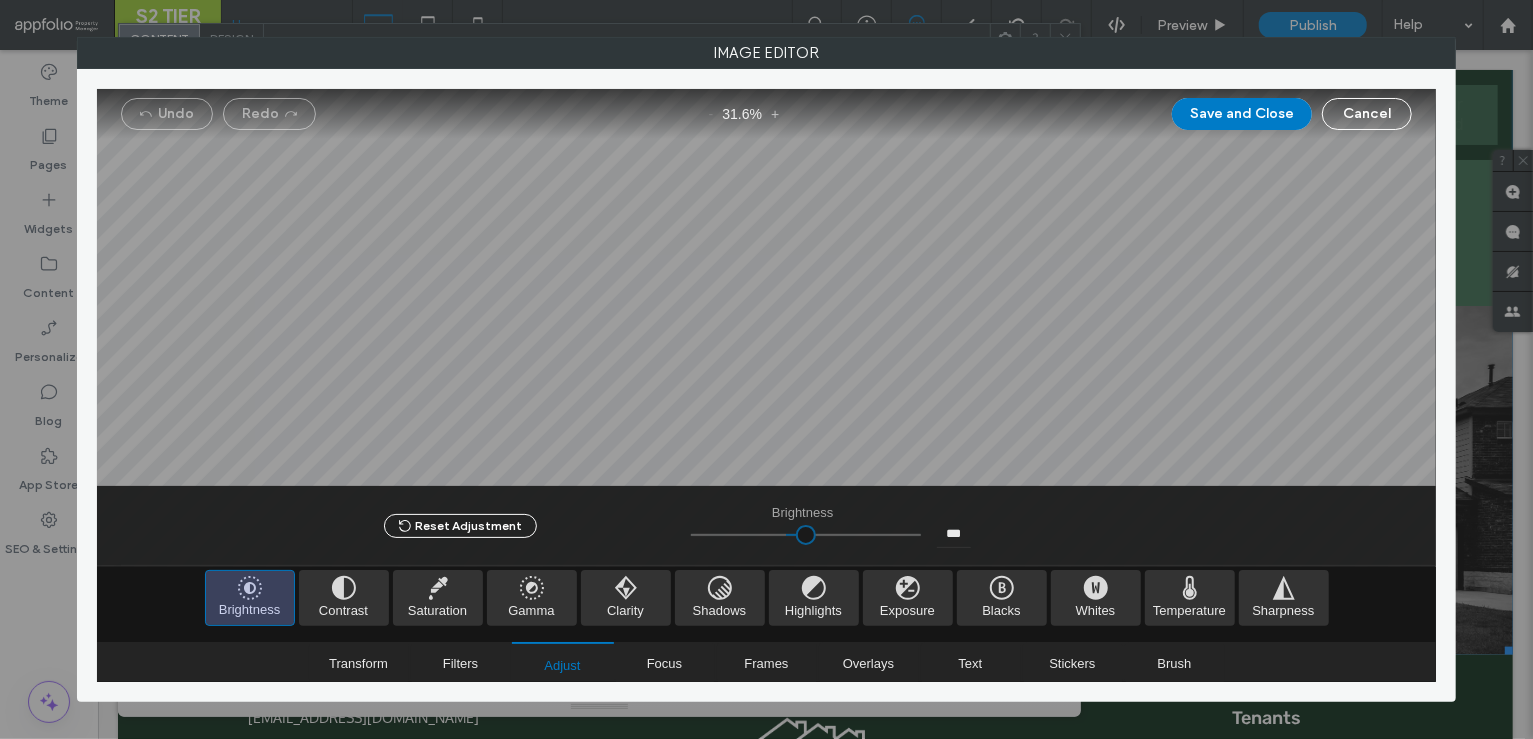 type on "***" 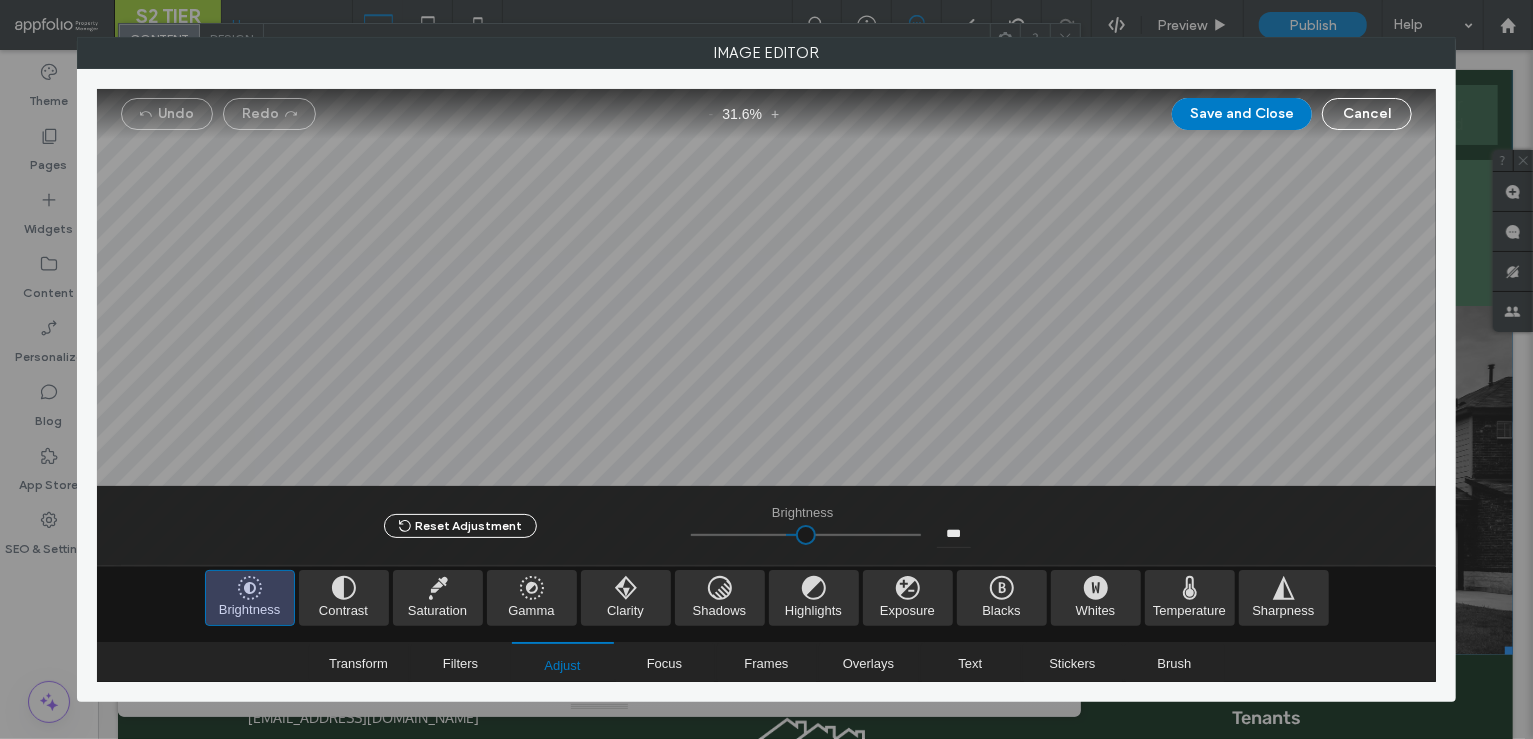 type on "*****" 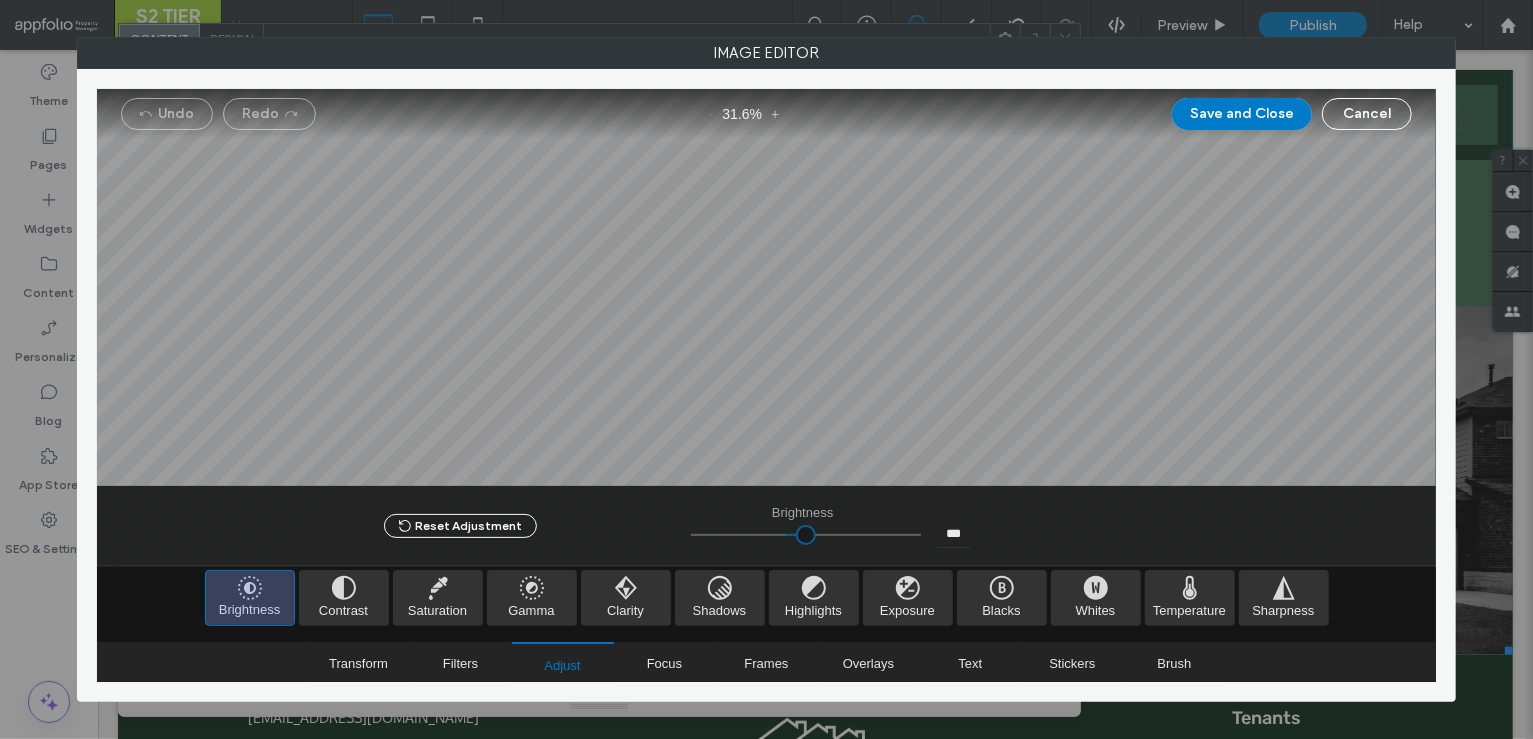 type on "***" 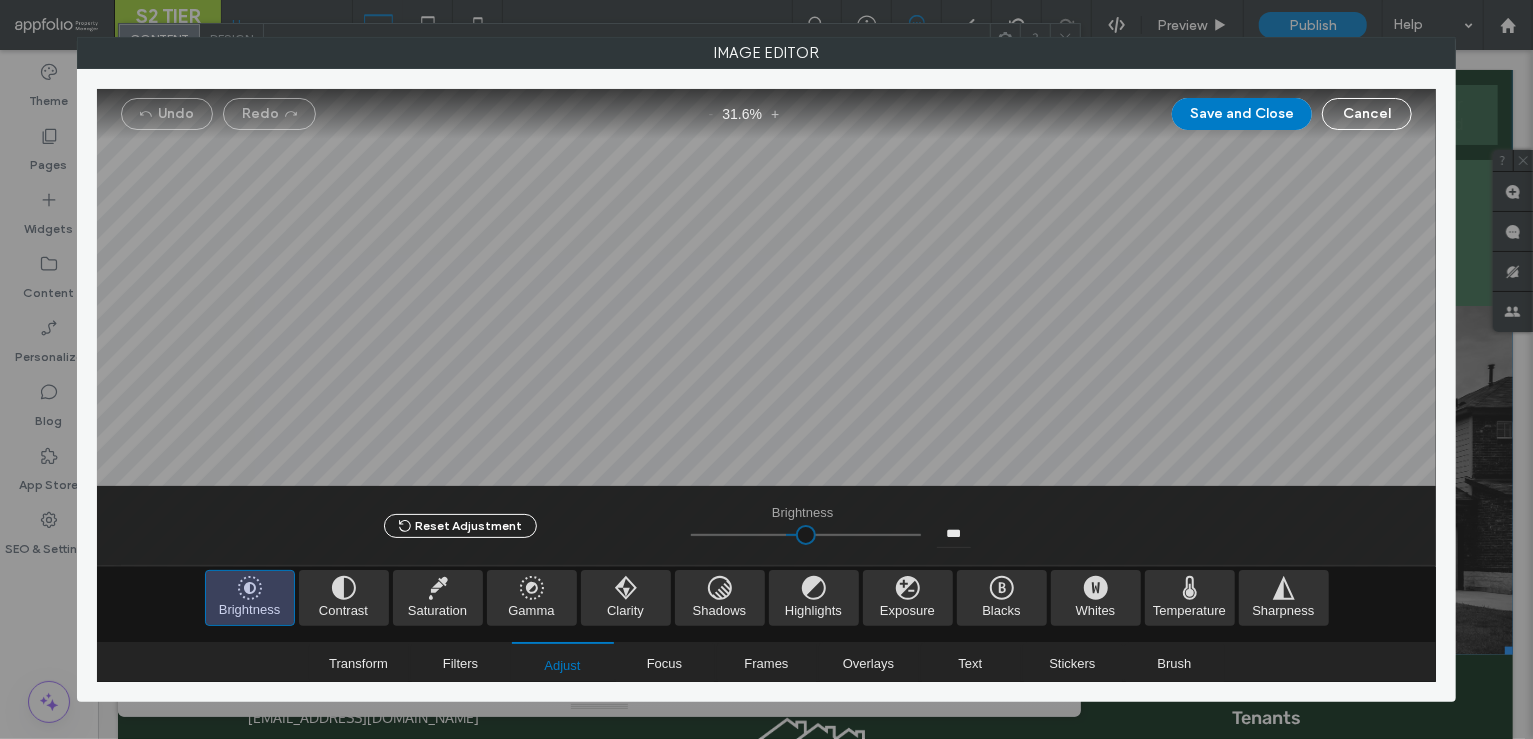 type on "****" 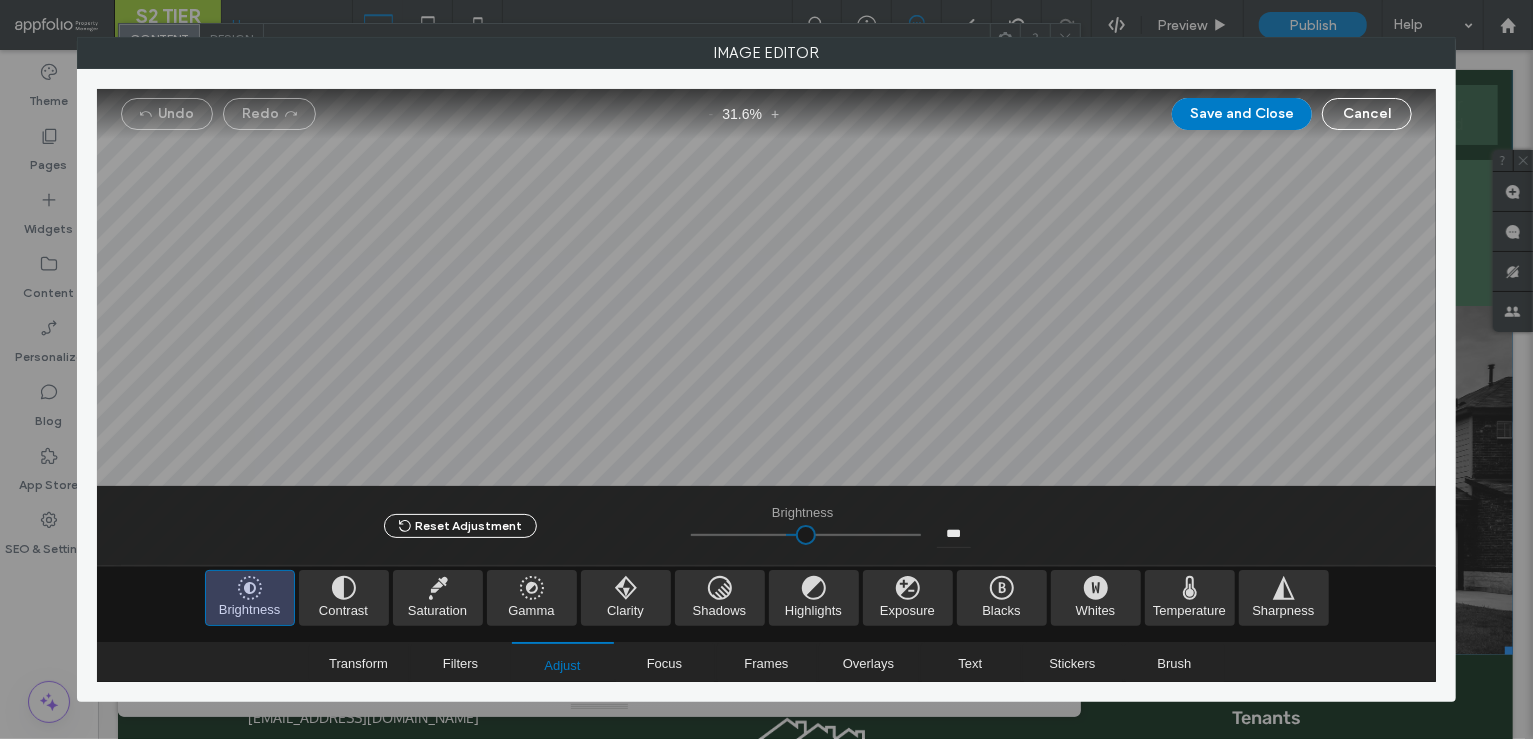 type on "***" 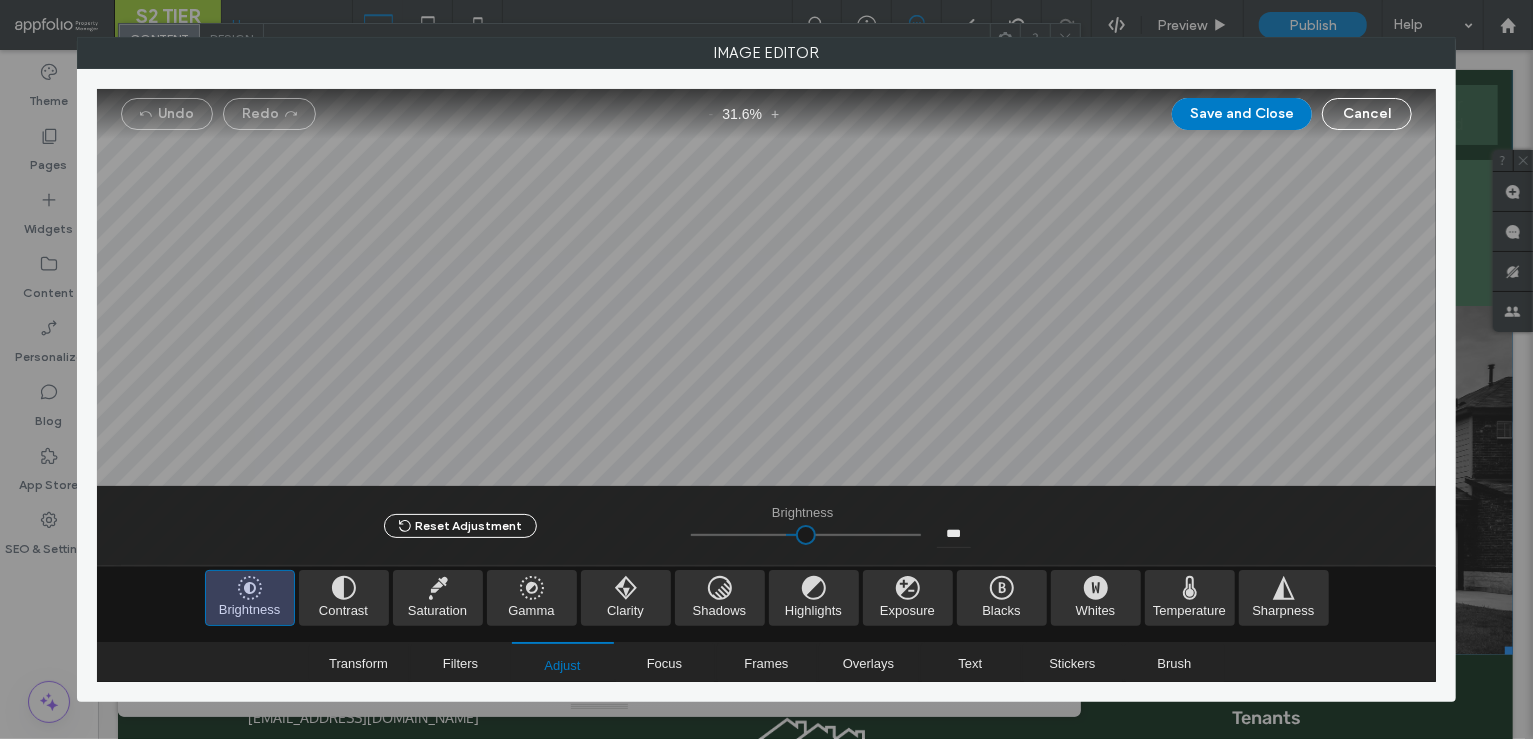 type on "*****" 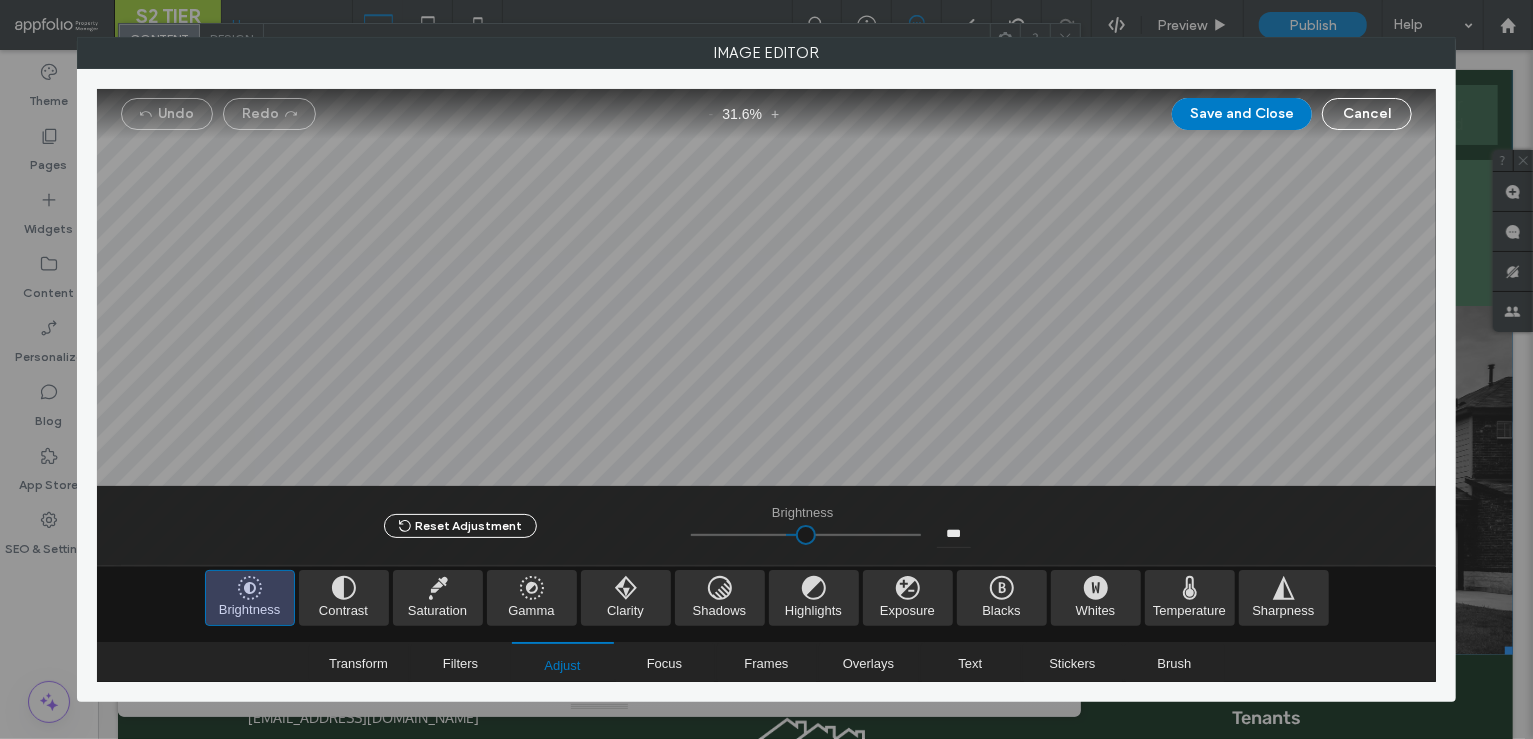 type on "***" 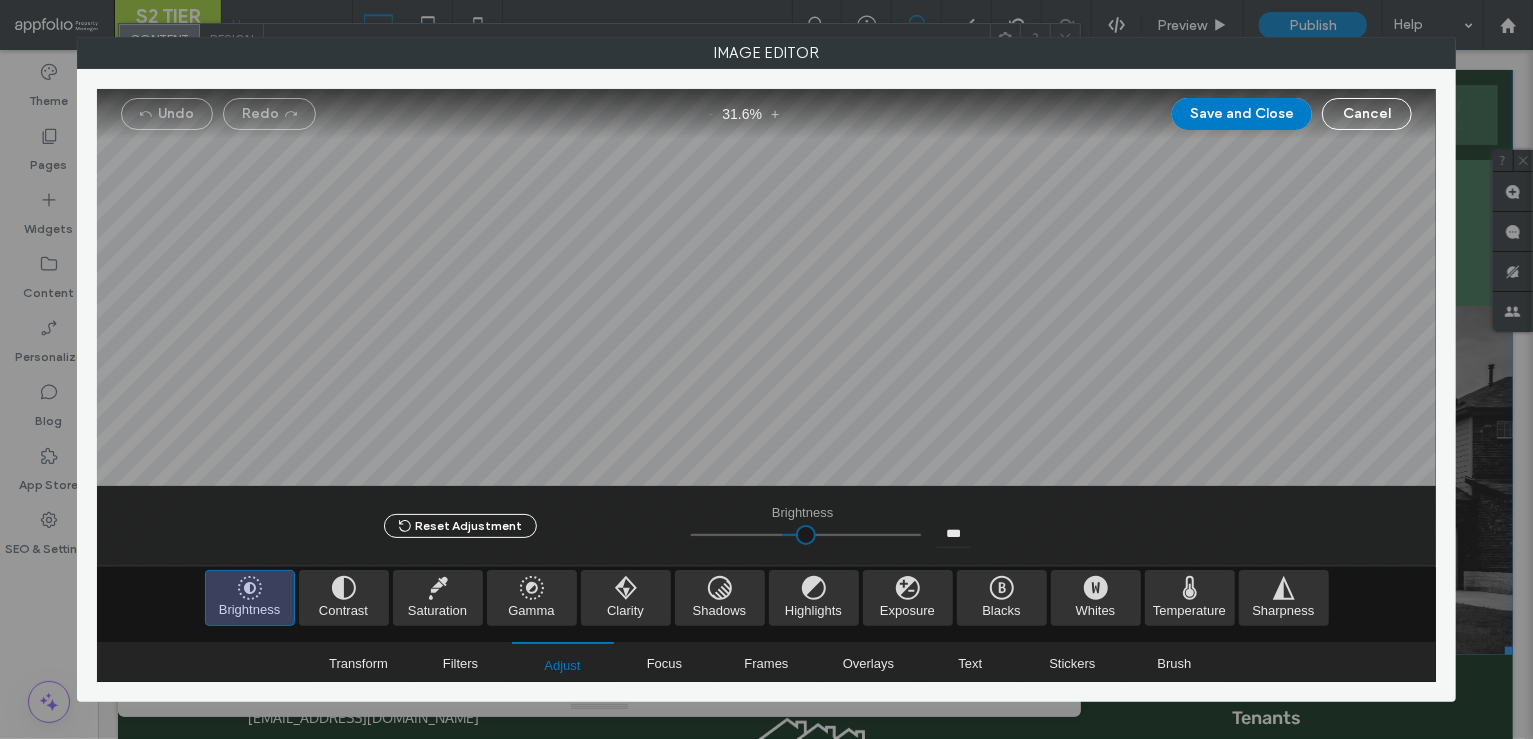 drag, startPoint x: 796, startPoint y: 538, endPoint x: 779, endPoint y: 539, distance: 17.029387 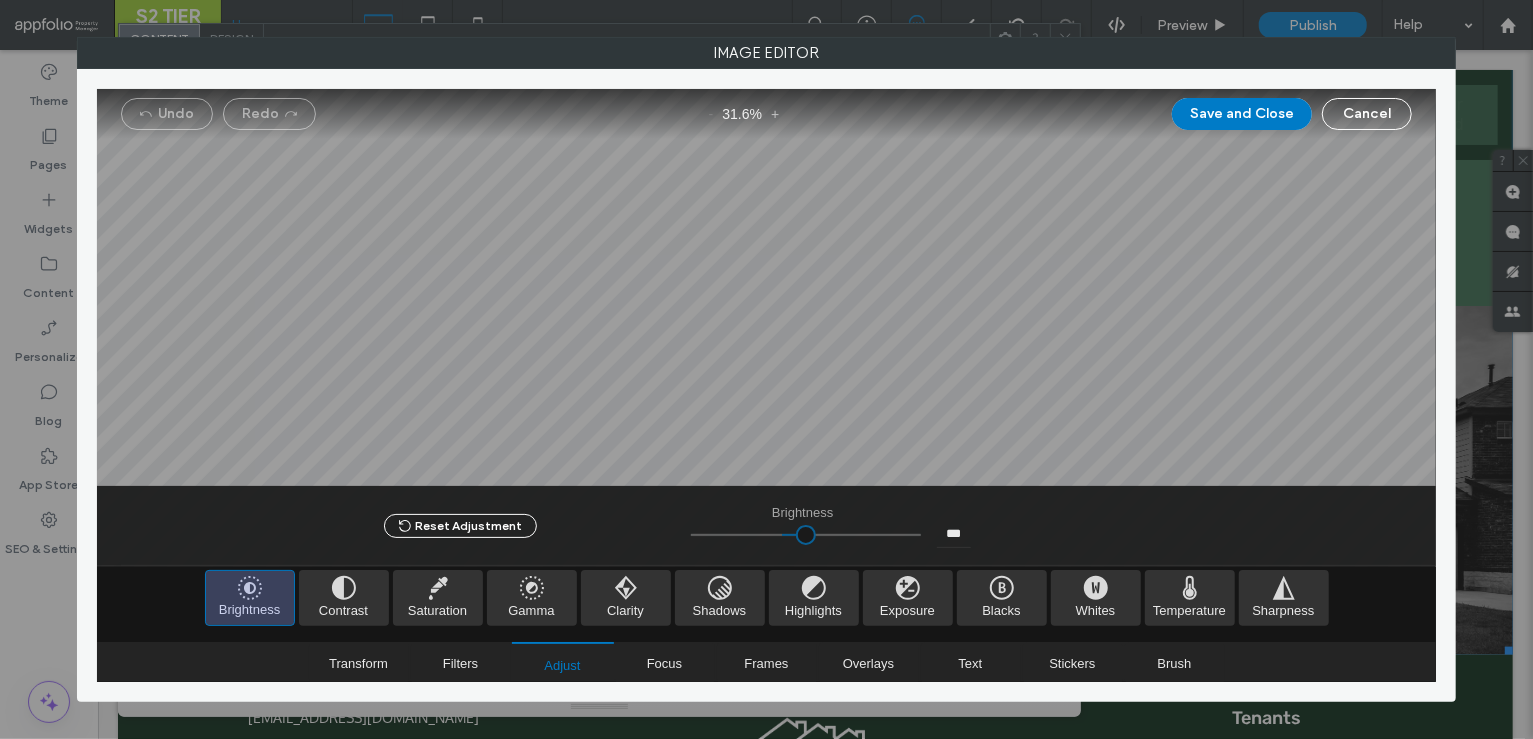 type on "*****" 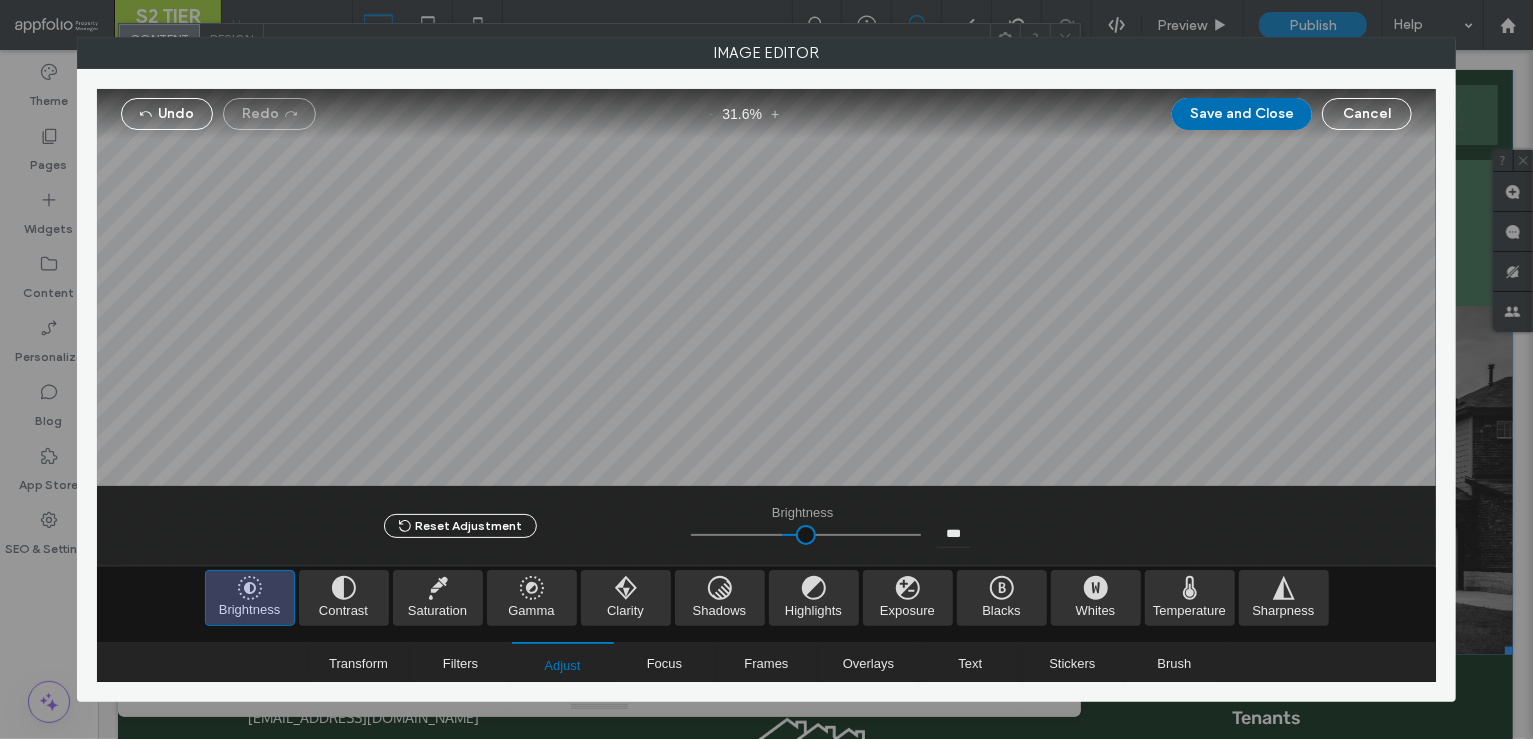 click on "Save and Close" at bounding box center (1242, 114) 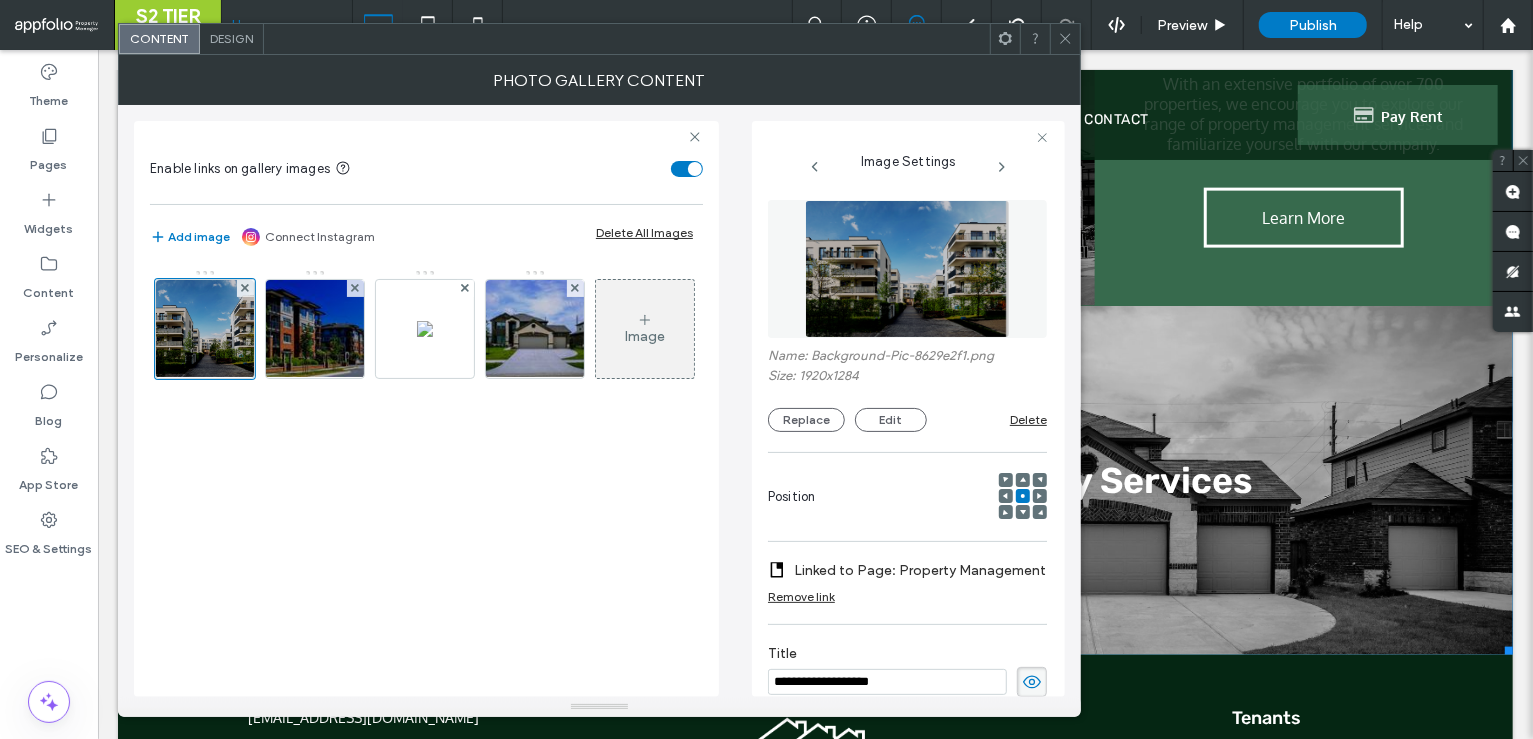 click 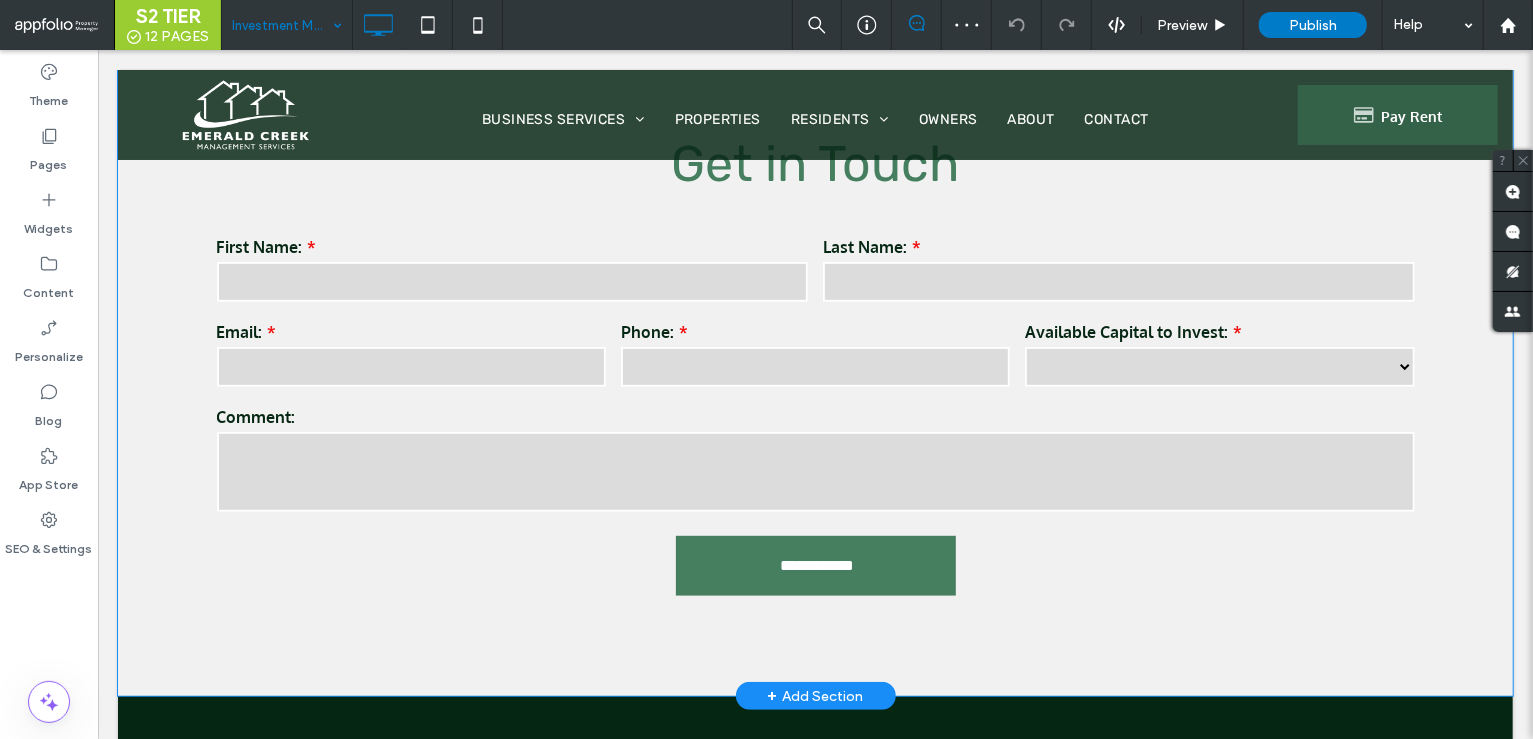 scroll, scrollTop: 466, scrollLeft: 0, axis: vertical 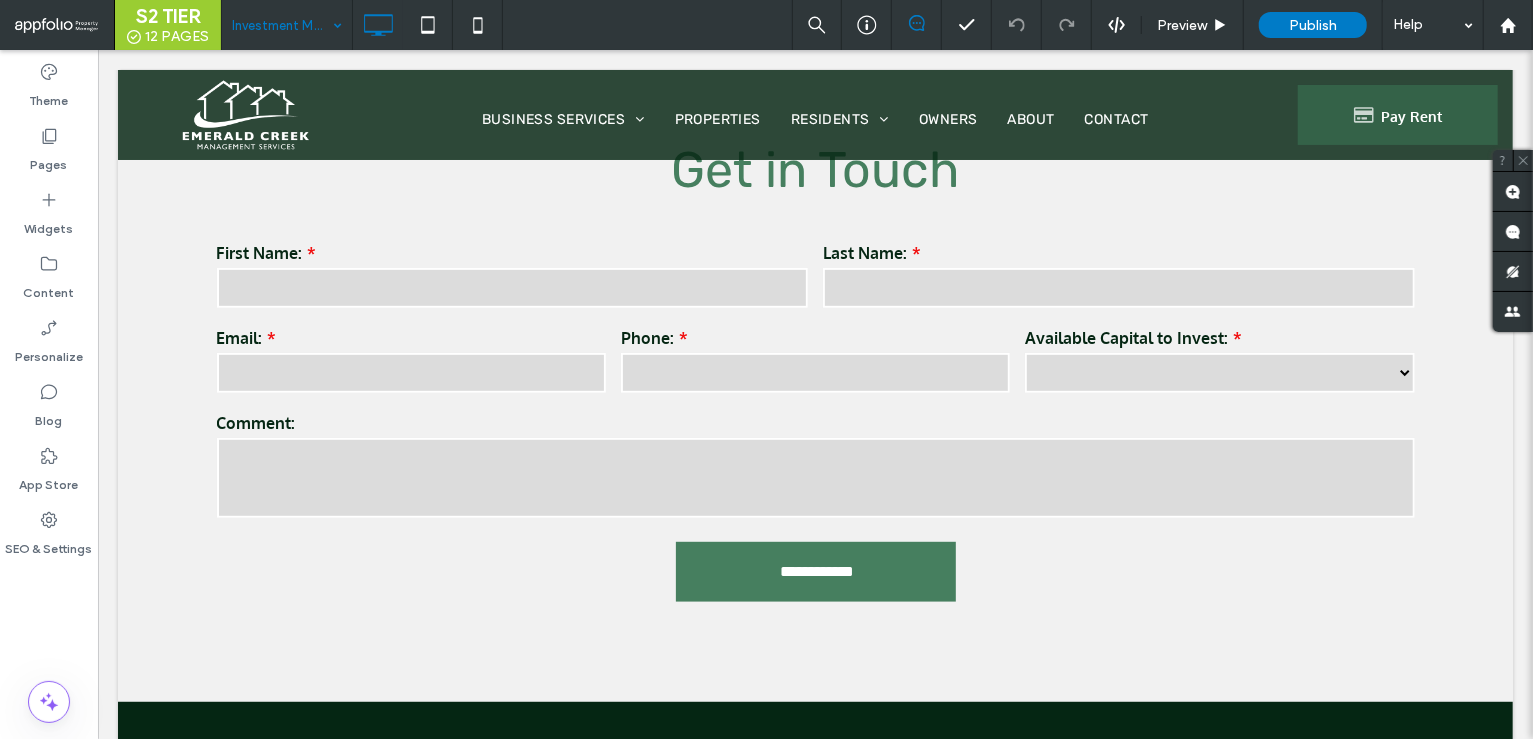 click at bounding box center [282, 25] 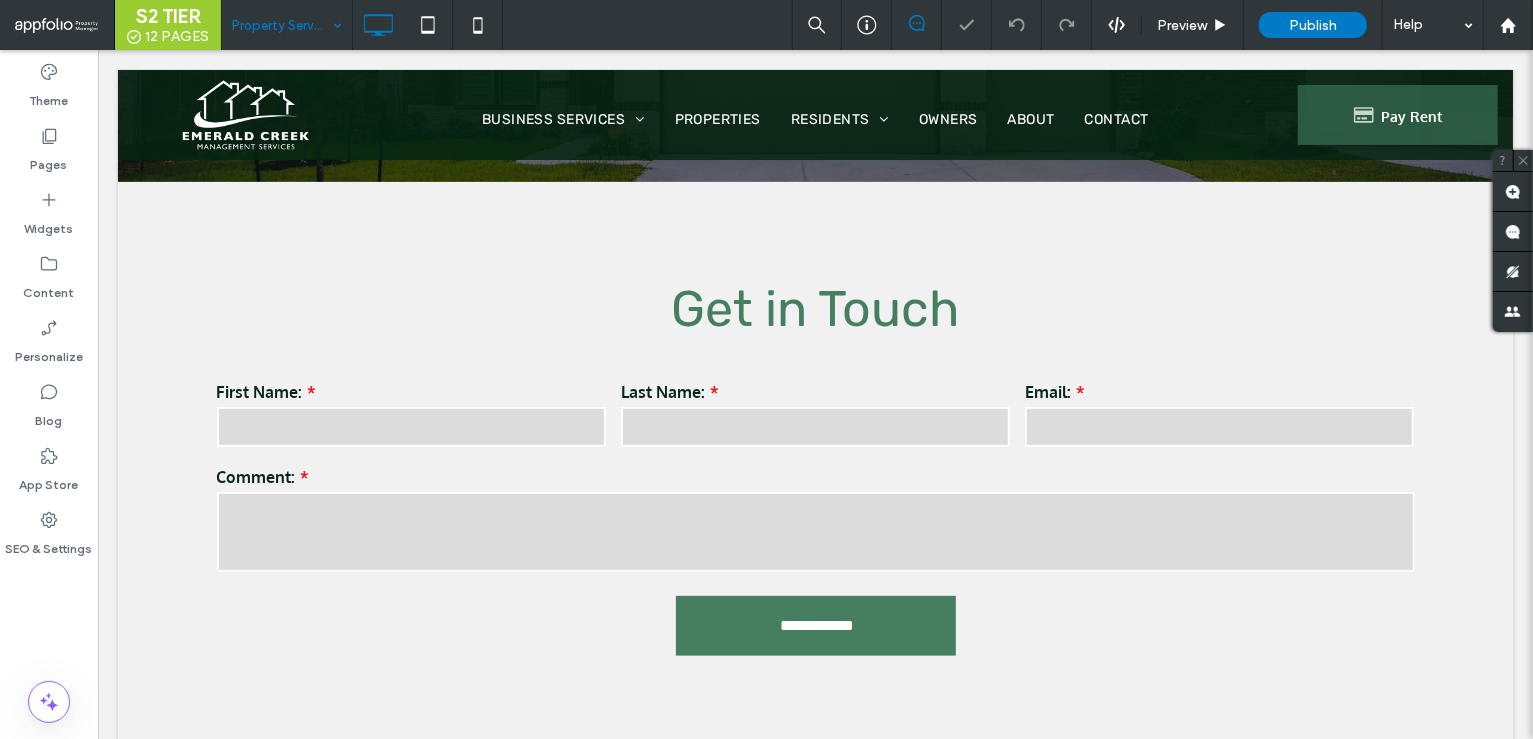scroll, scrollTop: 328, scrollLeft: 0, axis: vertical 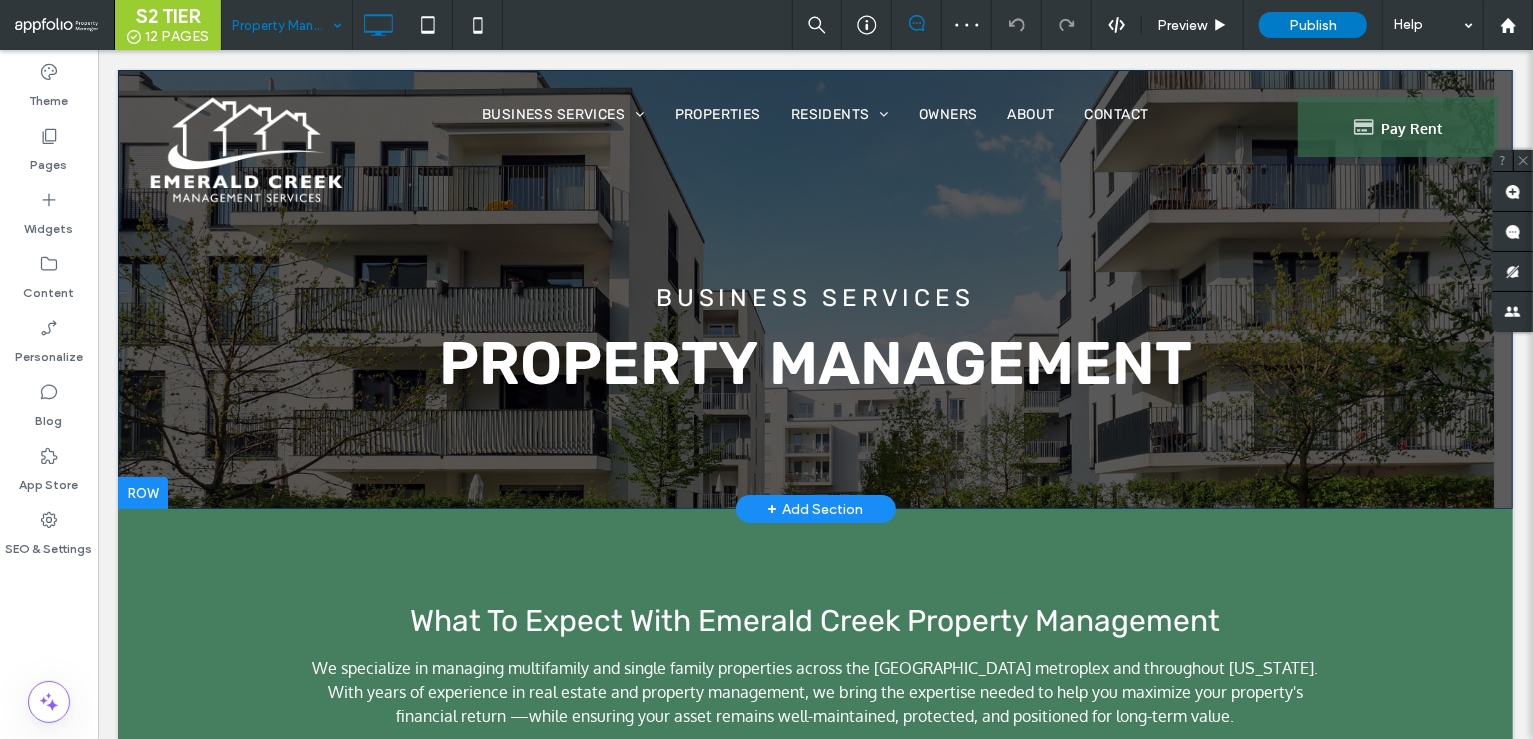 click on "business services
Property management
Click To Paste
Row + Add Section" at bounding box center (814, 288) 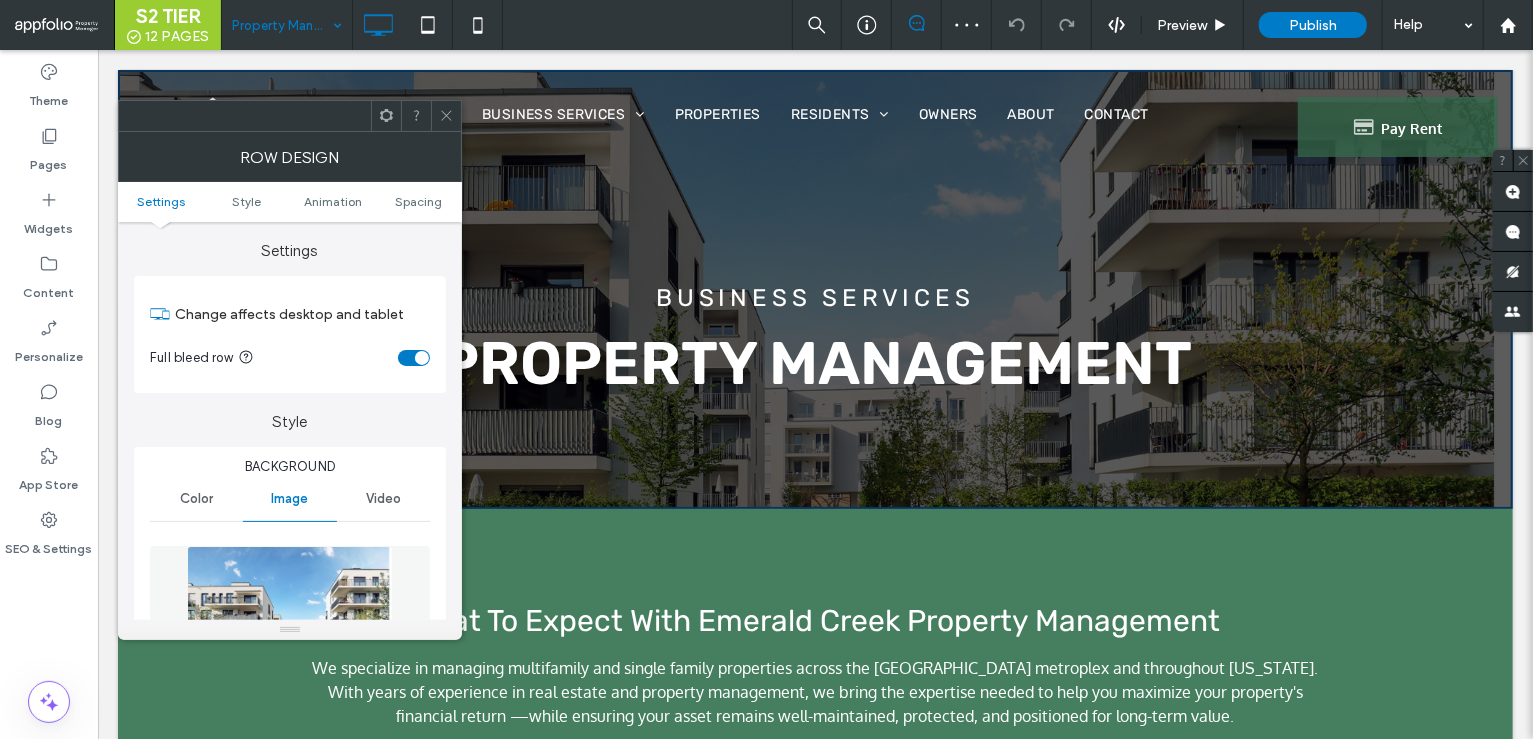 scroll, scrollTop: 276, scrollLeft: 0, axis: vertical 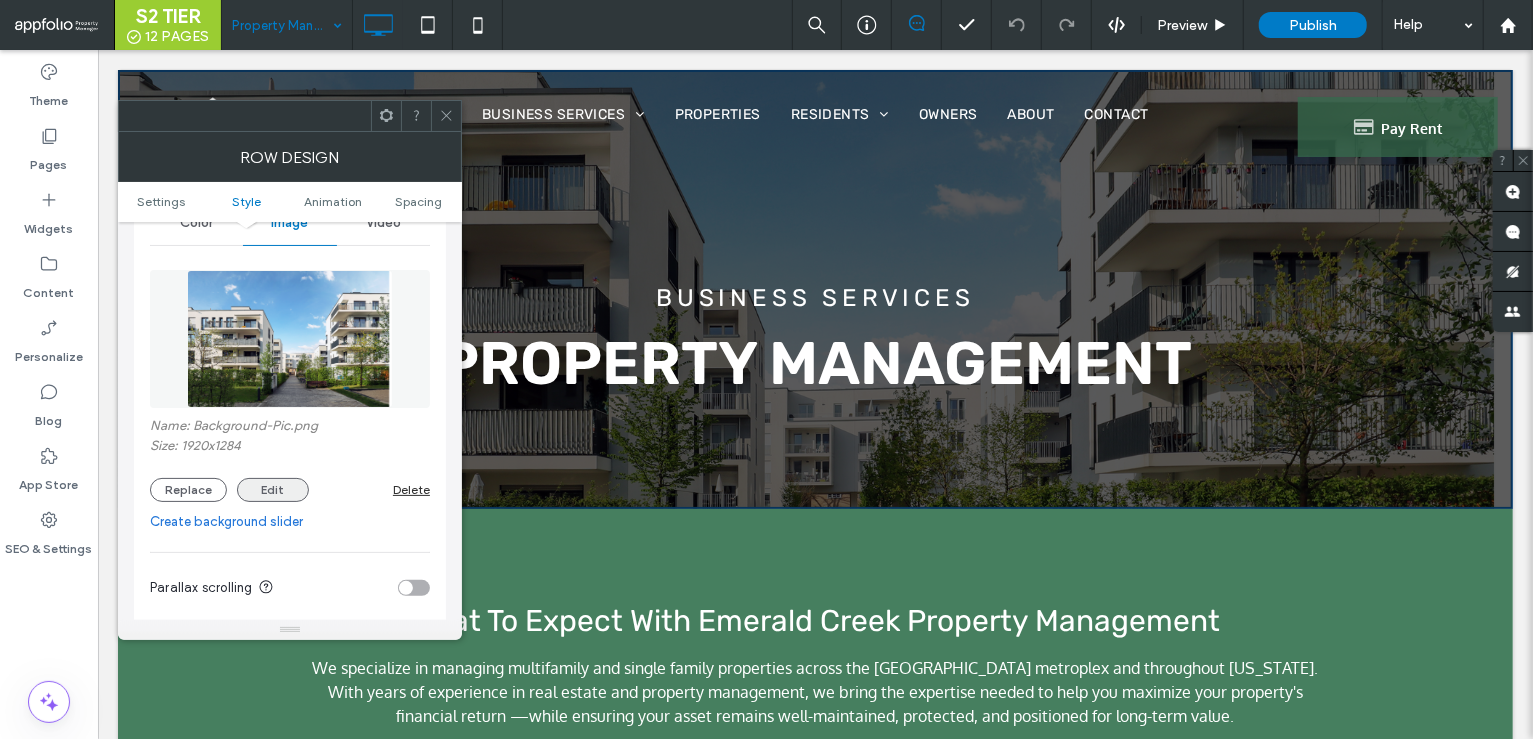 click on "Edit" at bounding box center (273, 490) 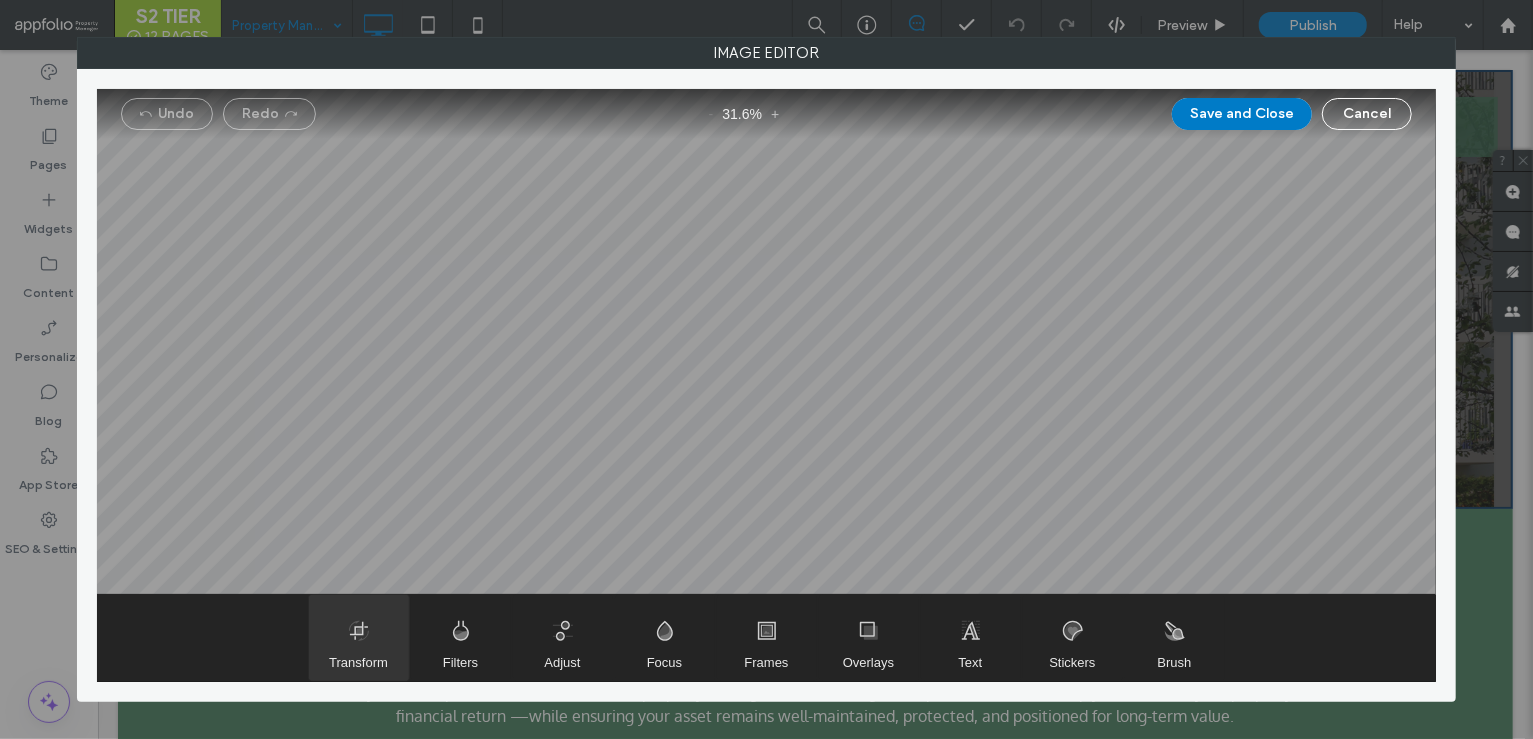 click at bounding box center (359, 638) 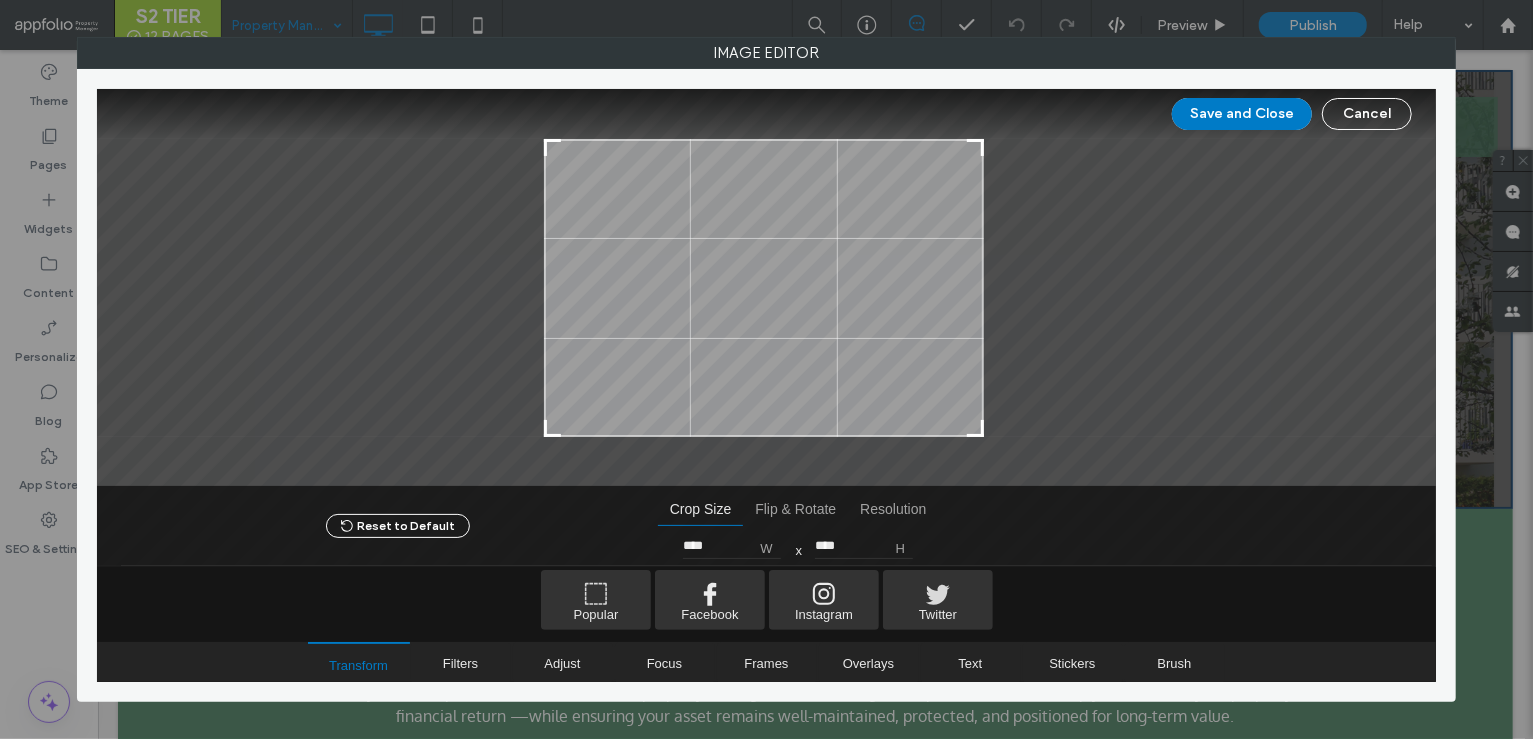 type on "****" 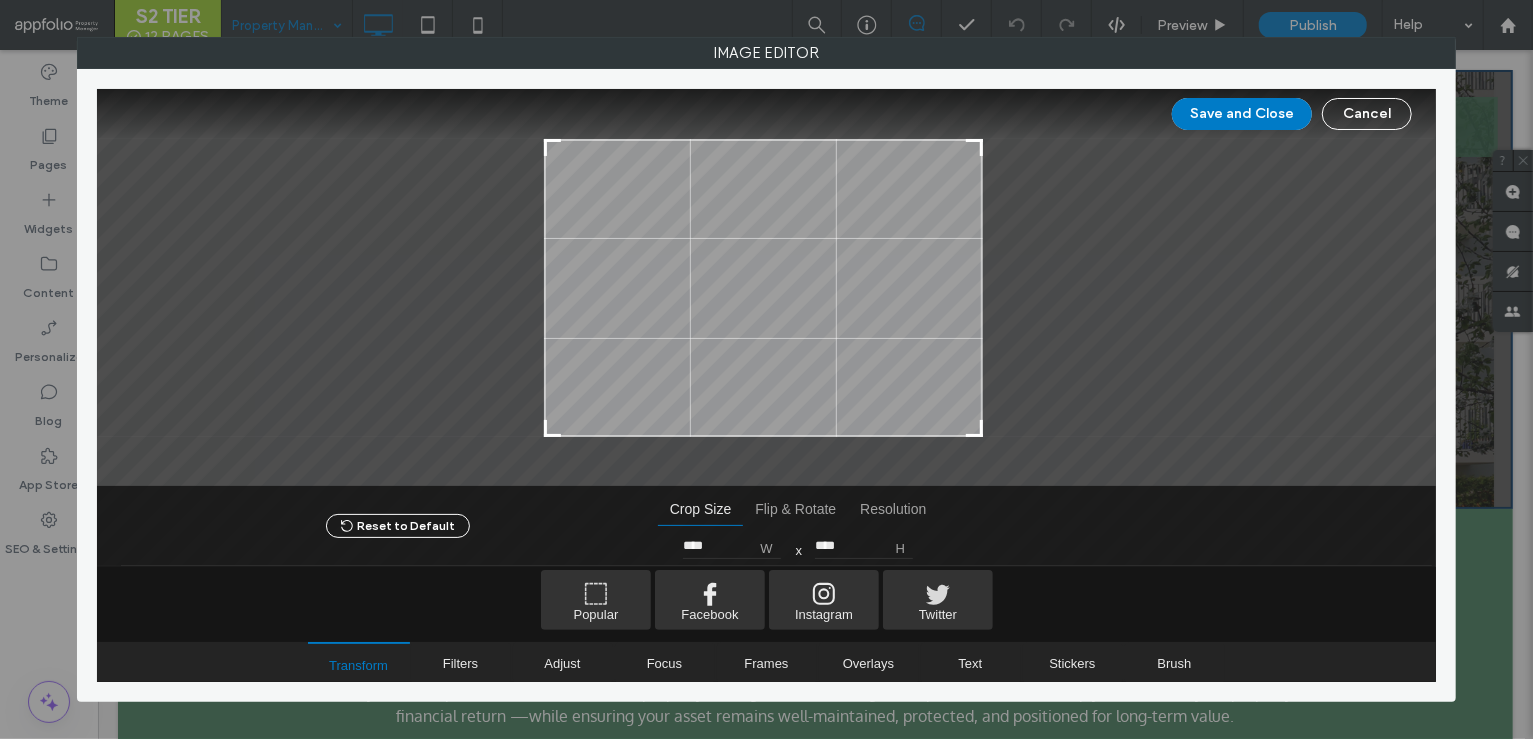 click at bounding box center (974, 428) 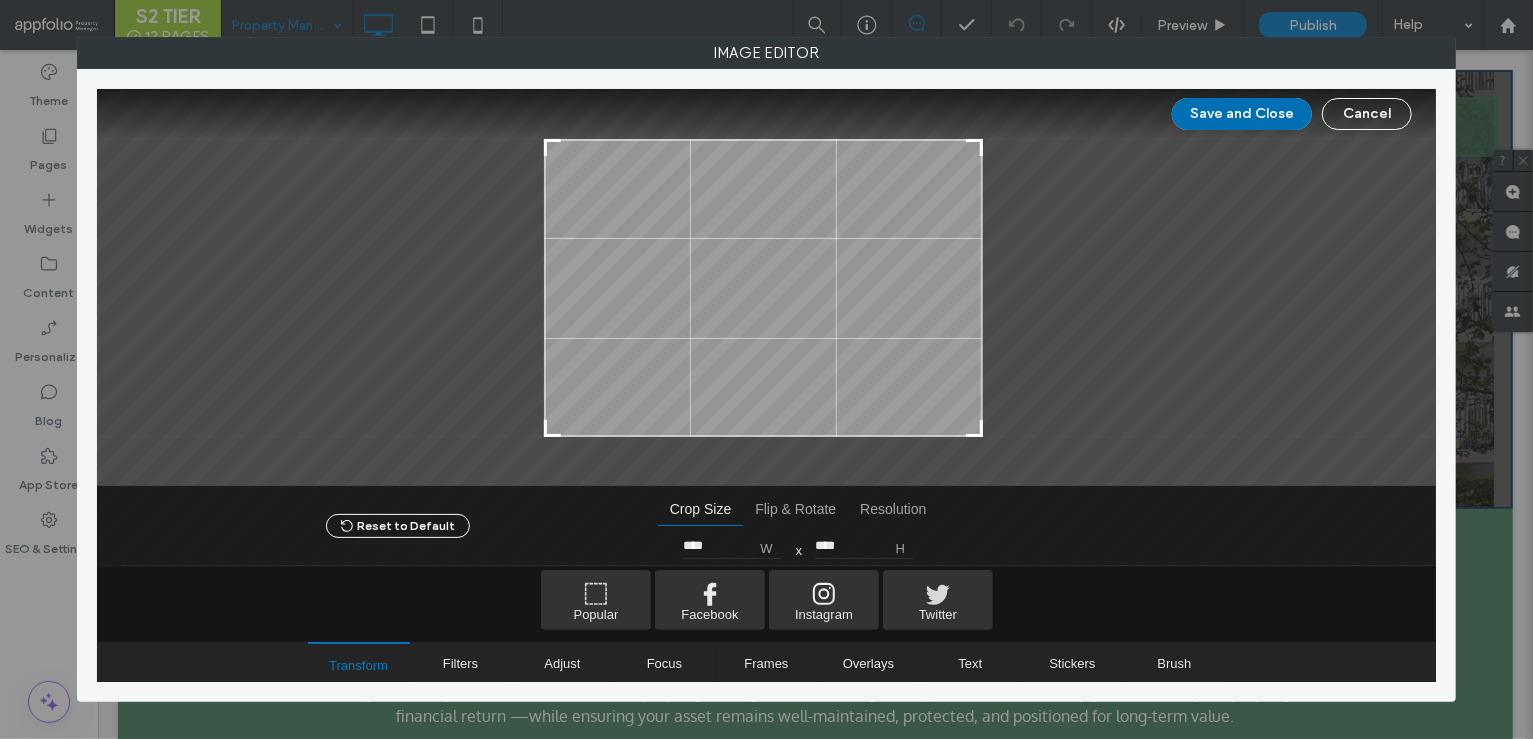 click on "Save and Close" at bounding box center (1242, 114) 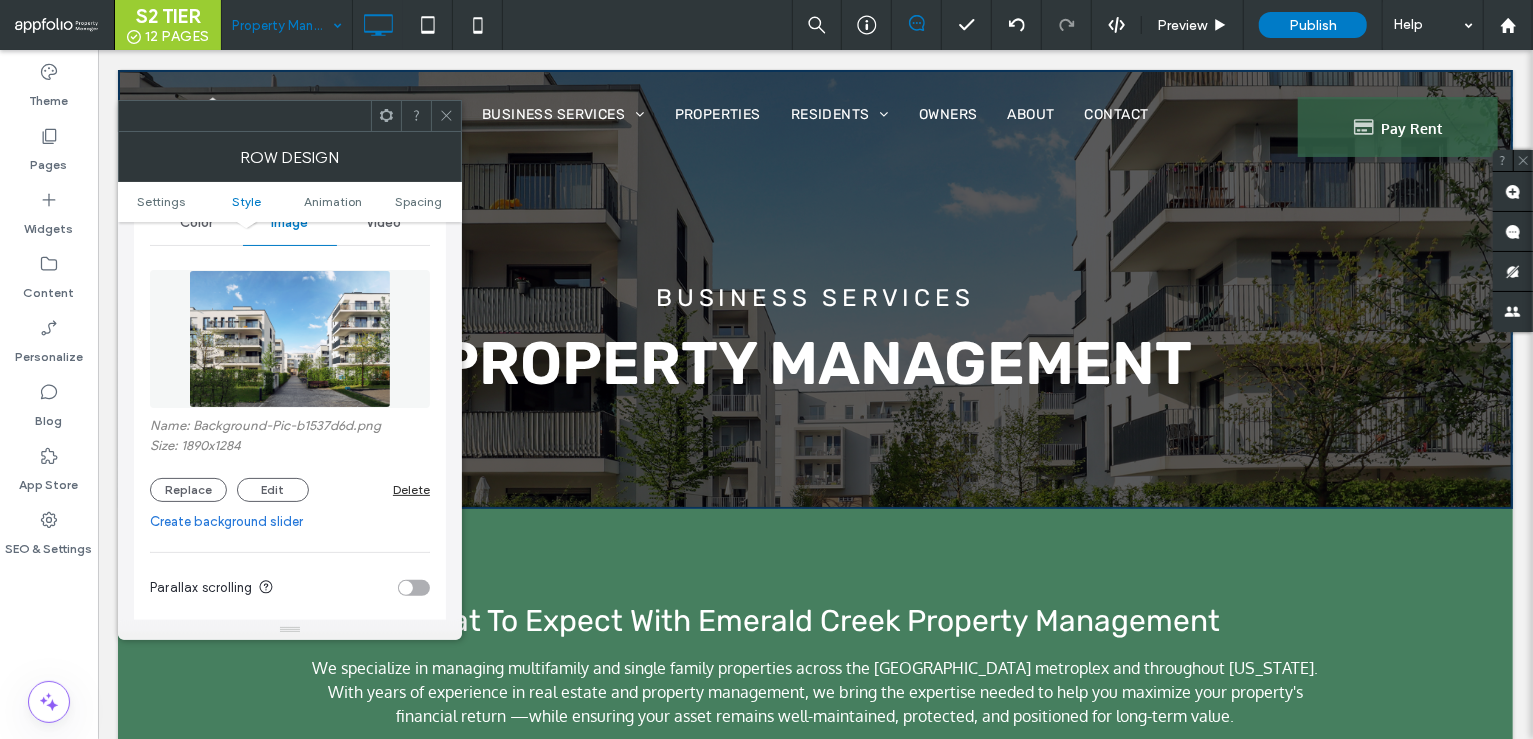 click 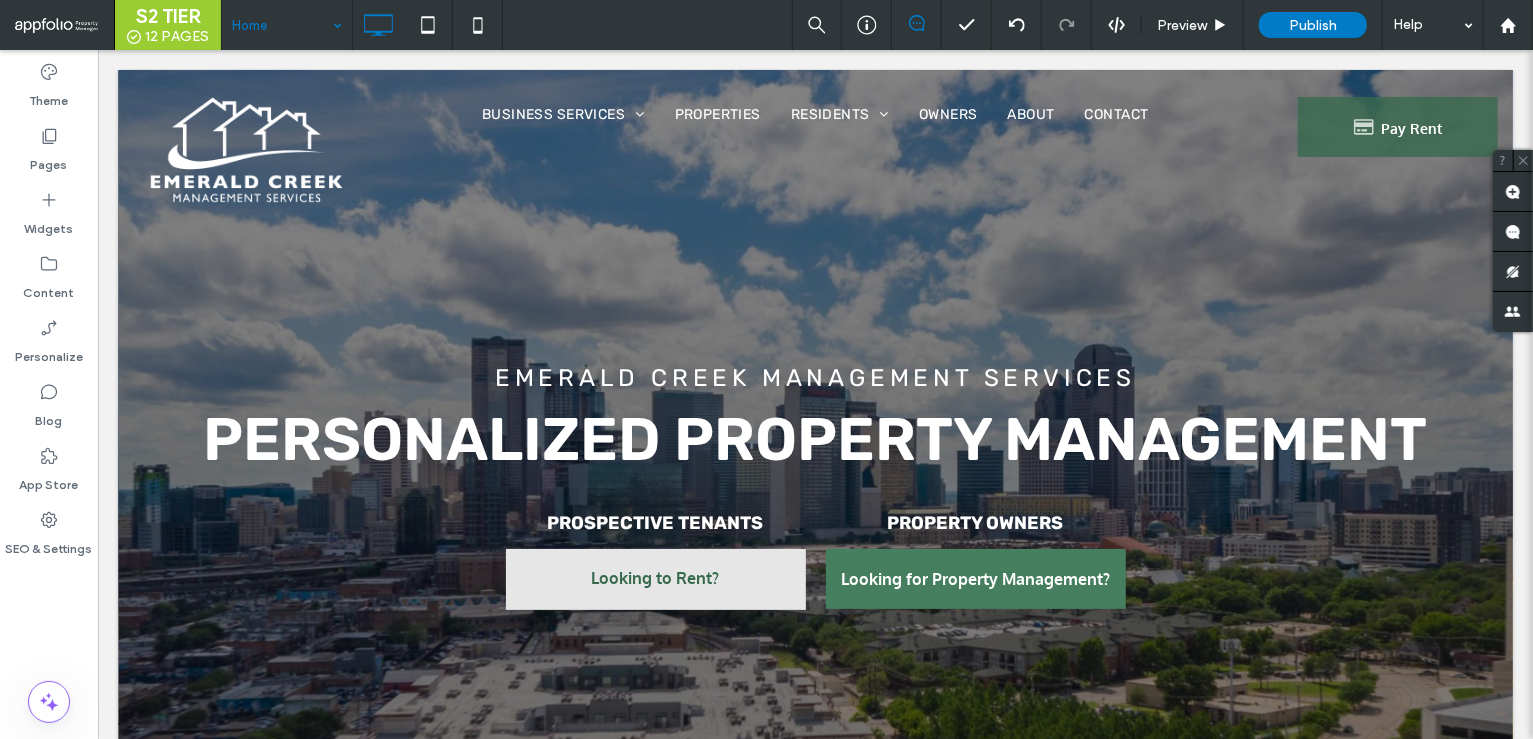 scroll, scrollTop: 0, scrollLeft: 0, axis: both 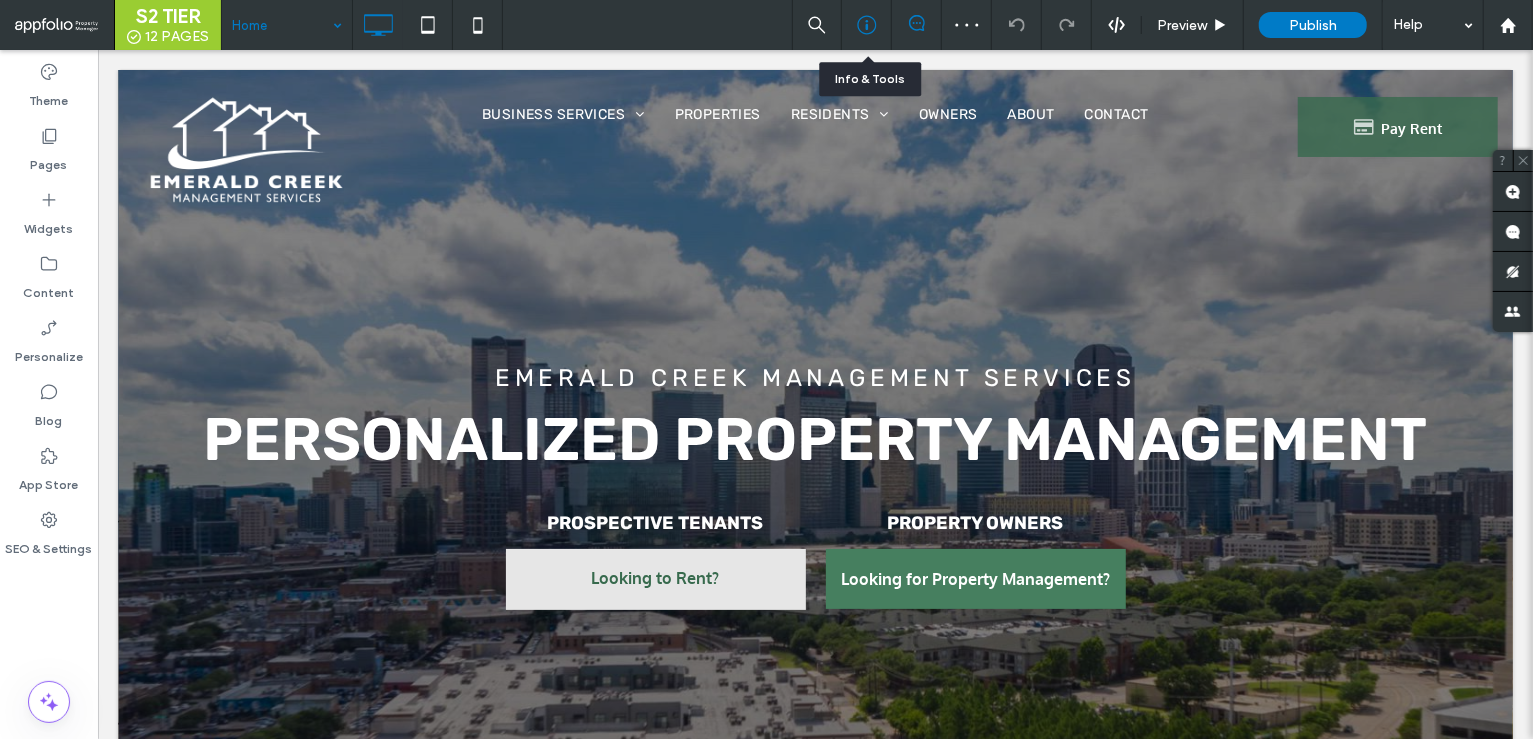 click at bounding box center (867, 25) 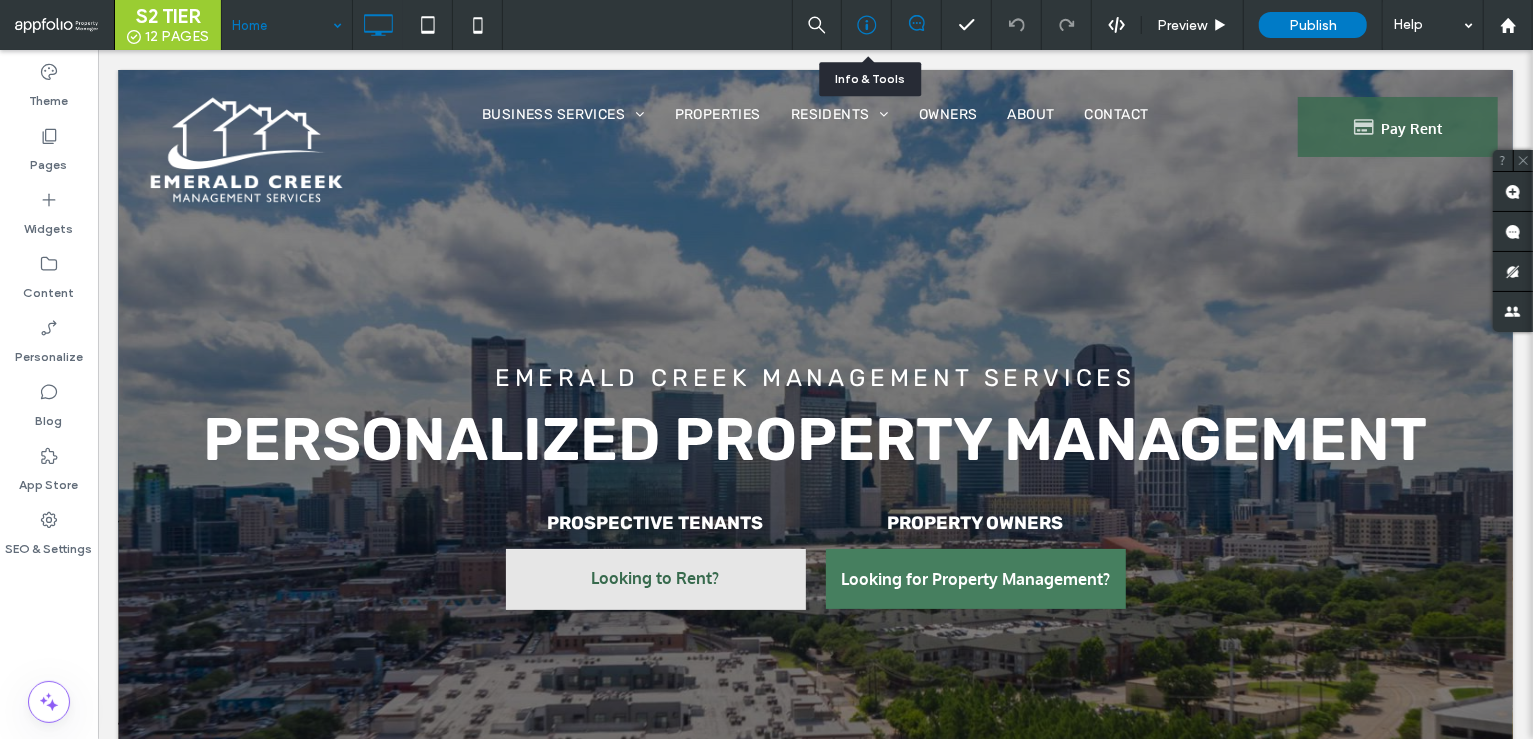 click 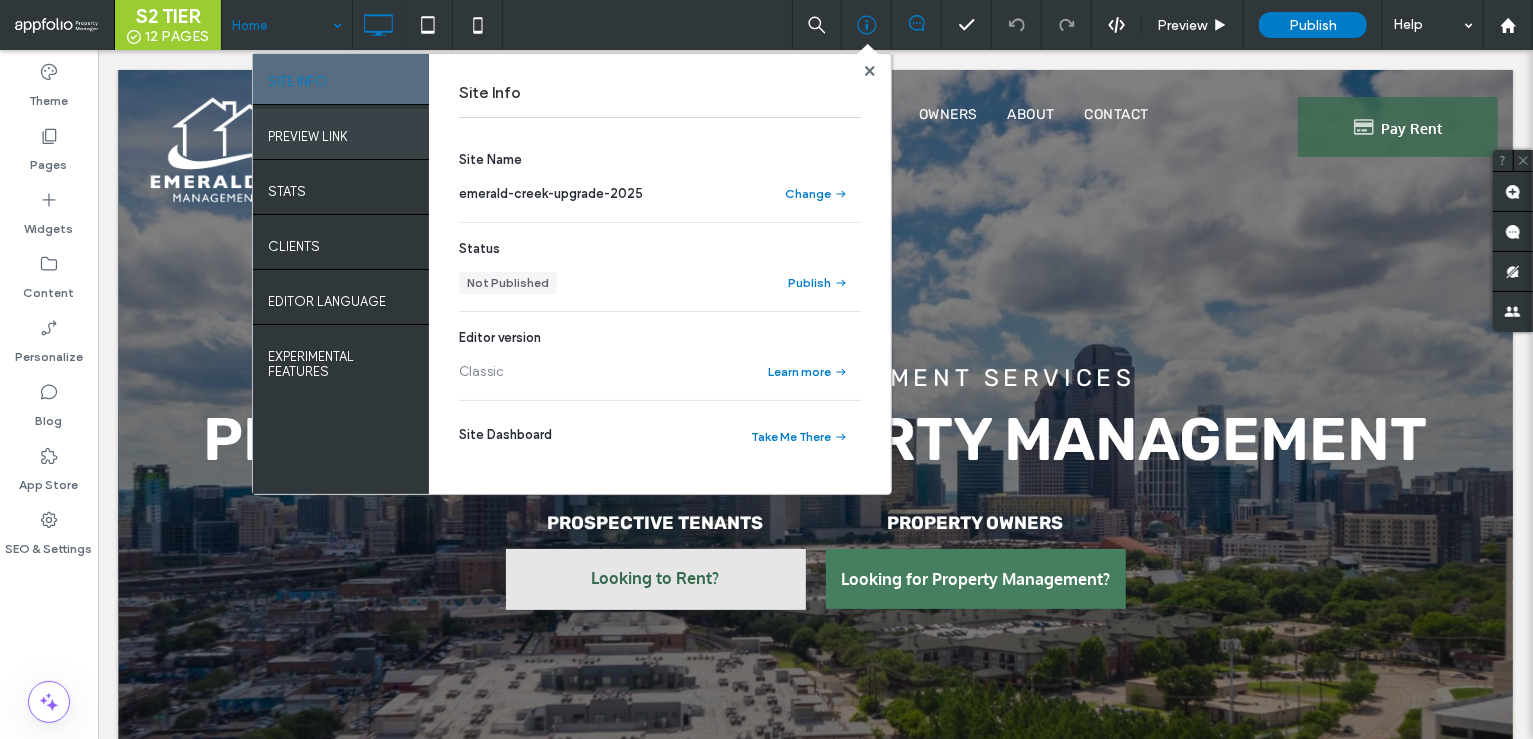 click on "PREVIEW LINK" at bounding box center (308, 131) 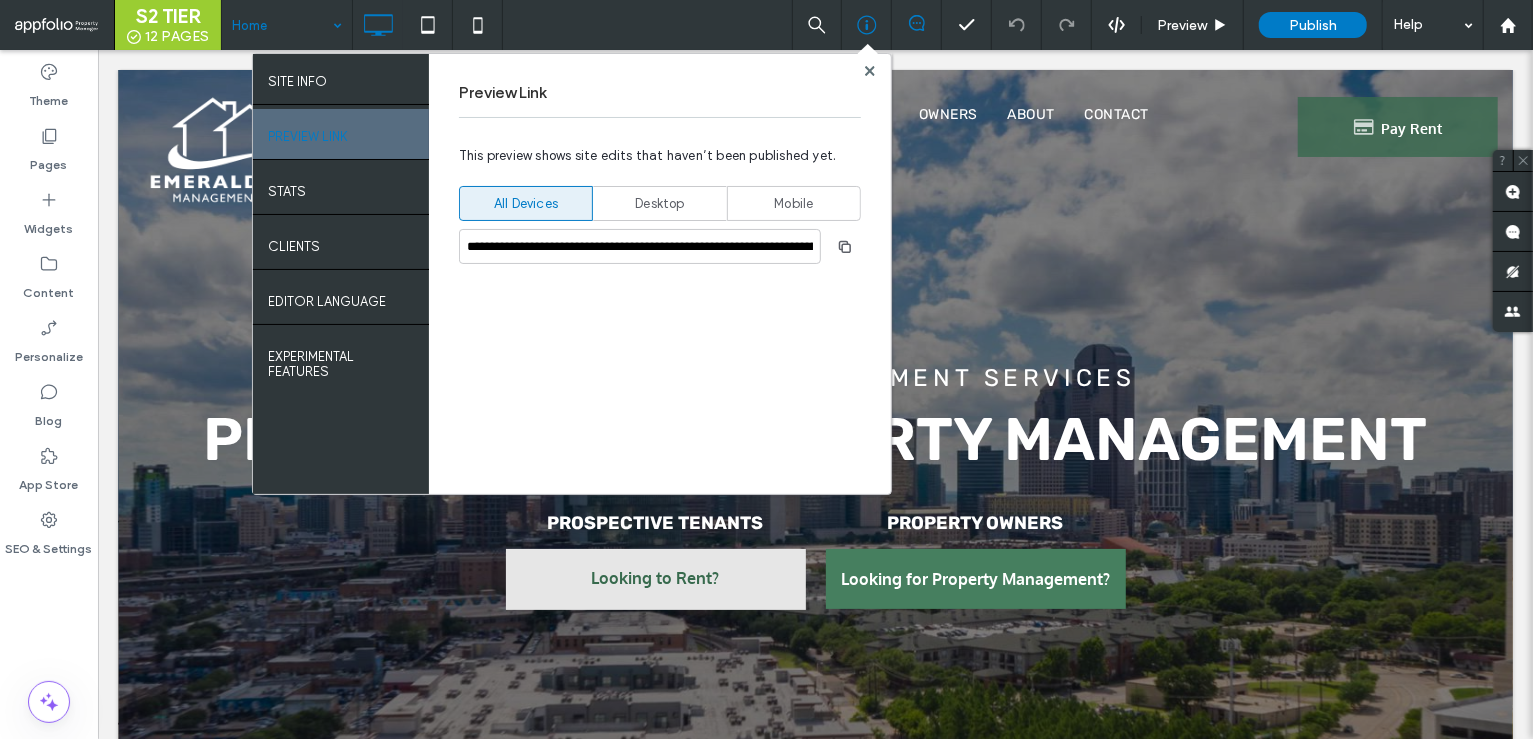 click on "Desktop" at bounding box center [659, 204] 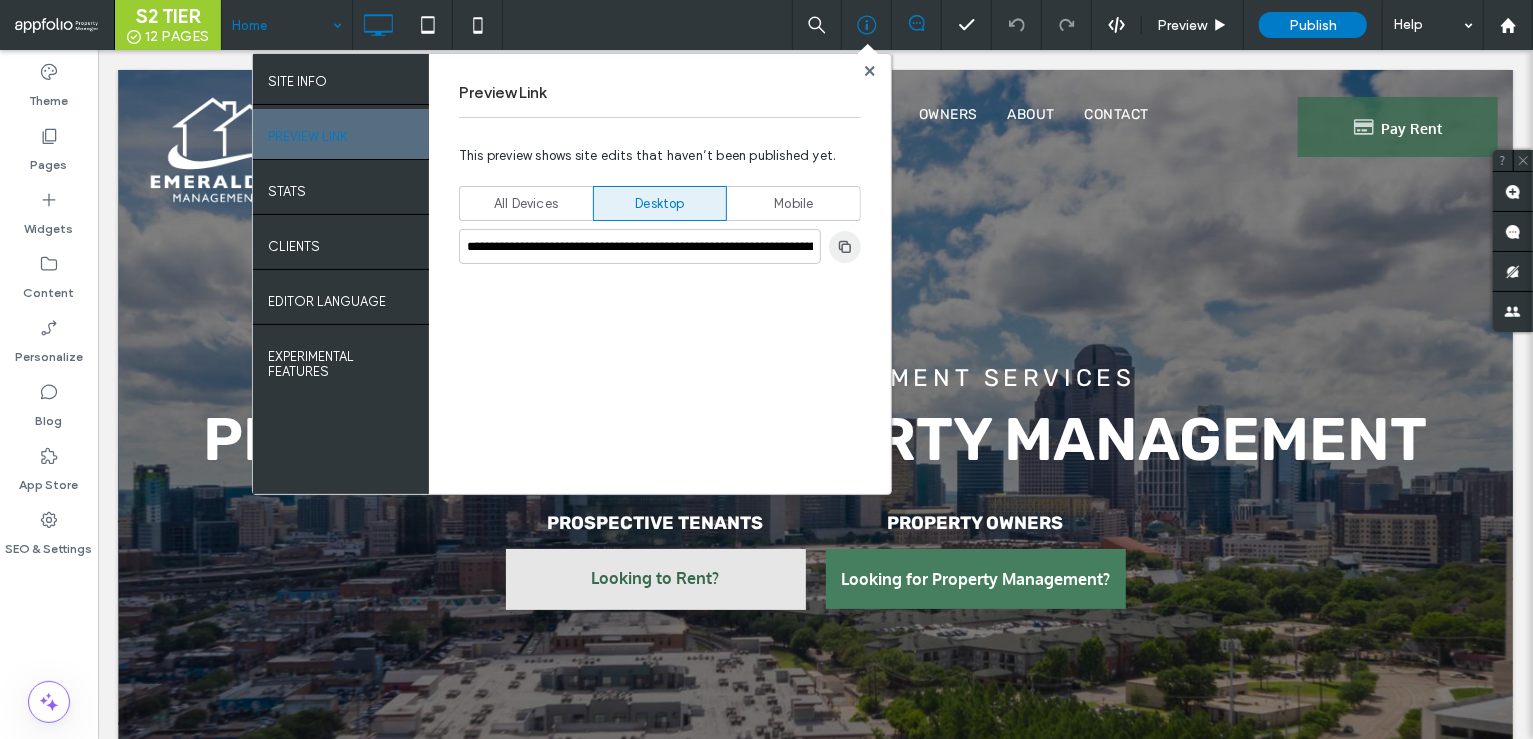 click 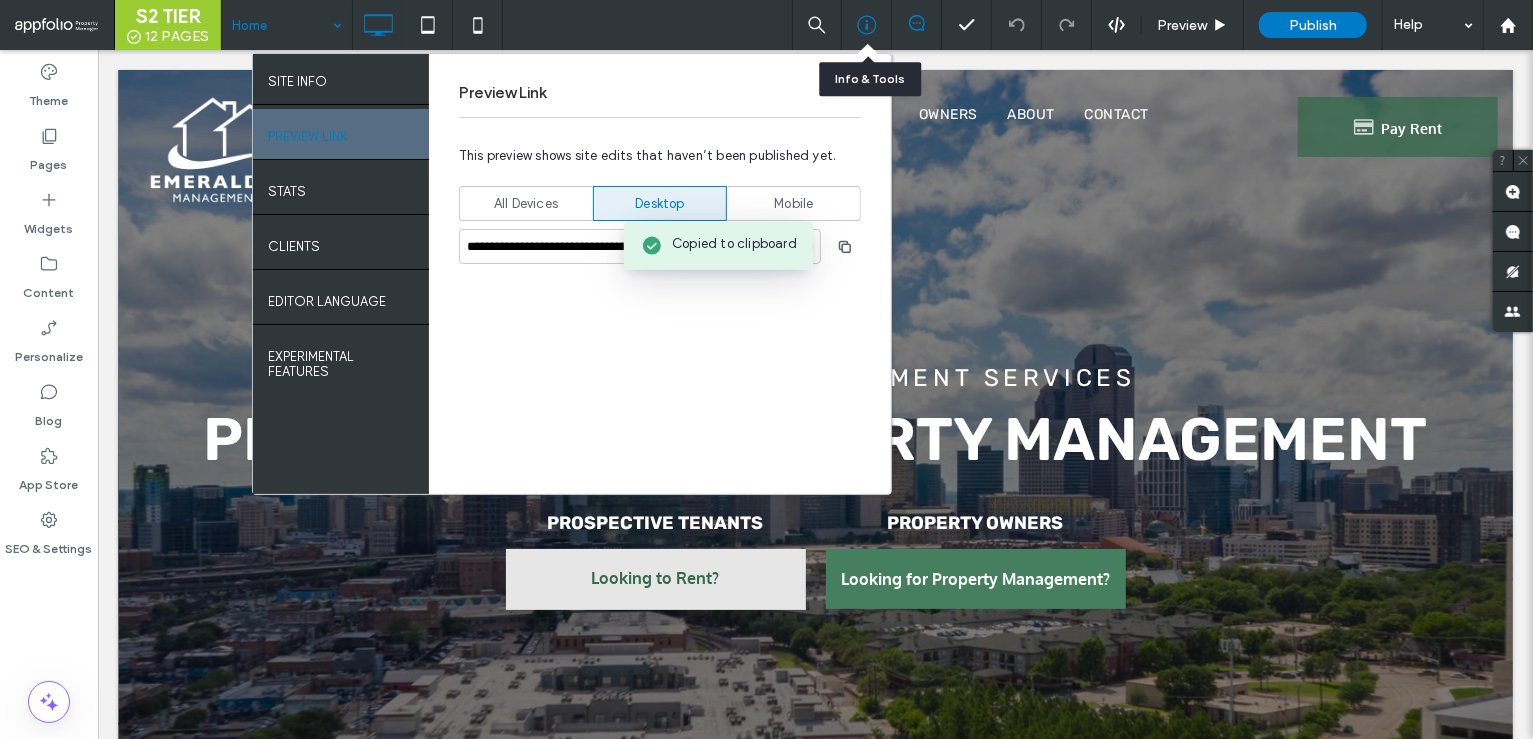 click at bounding box center [867, 25] 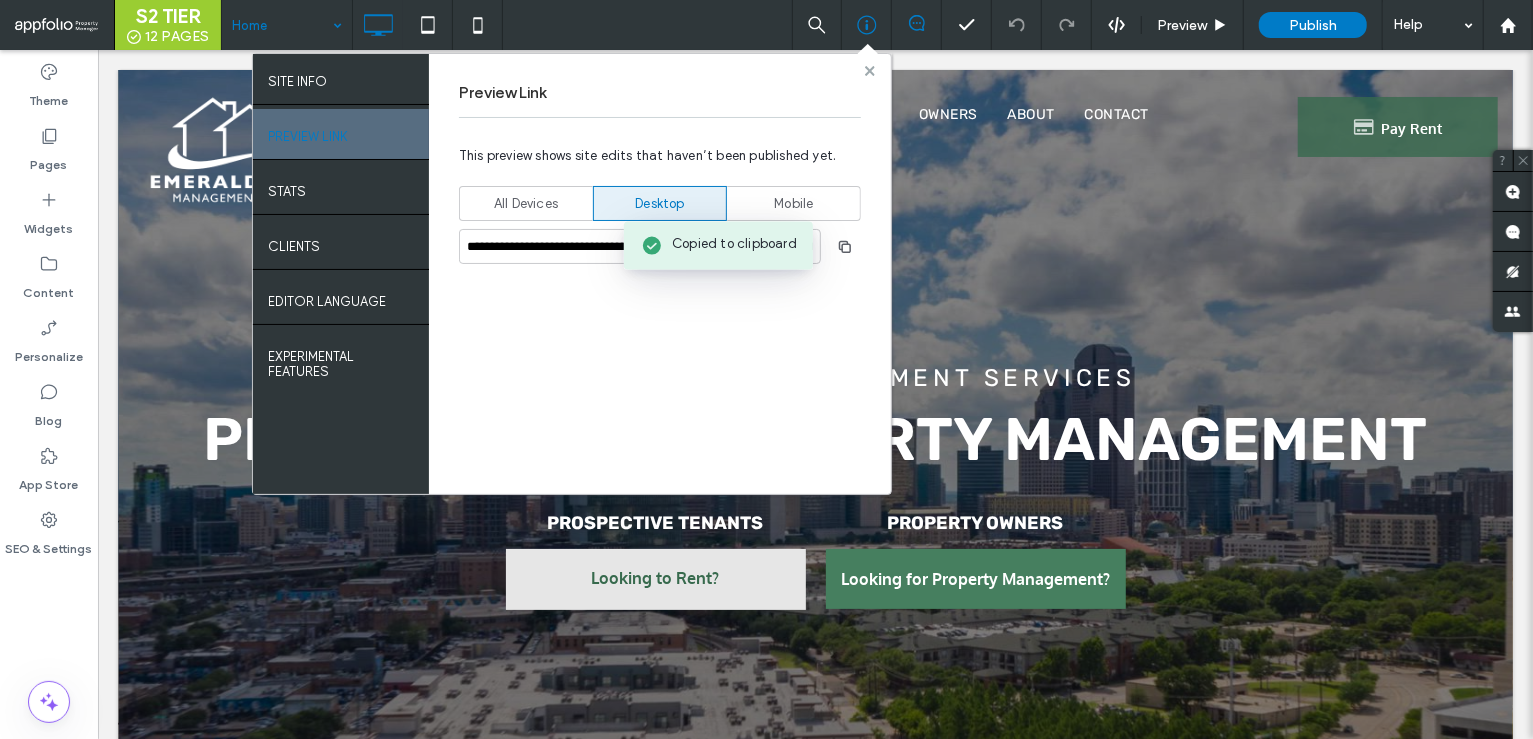 click 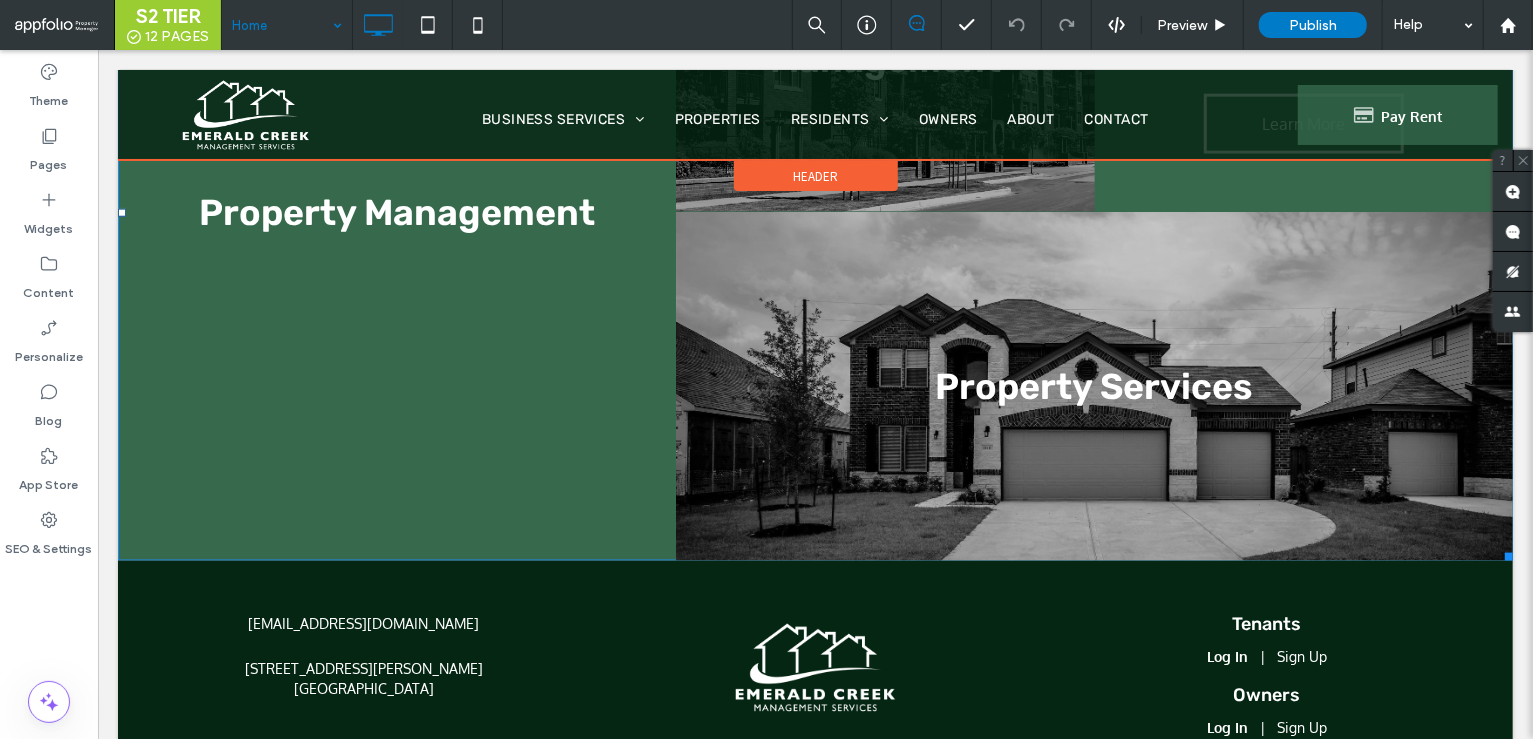 scroll, scrollTop: 1662, scrollLeft: 0, axis: vertical 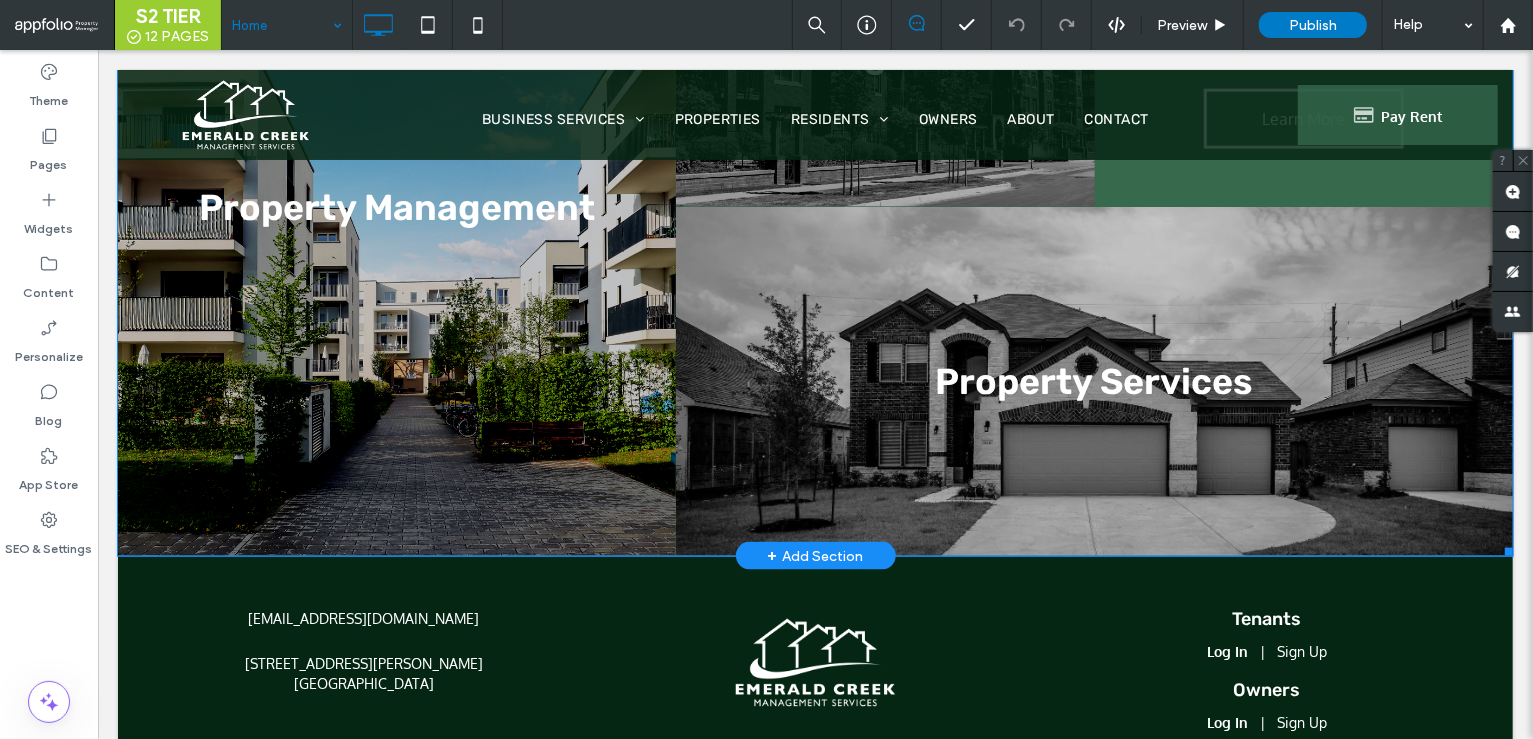 click at bounding box center [396, 207] 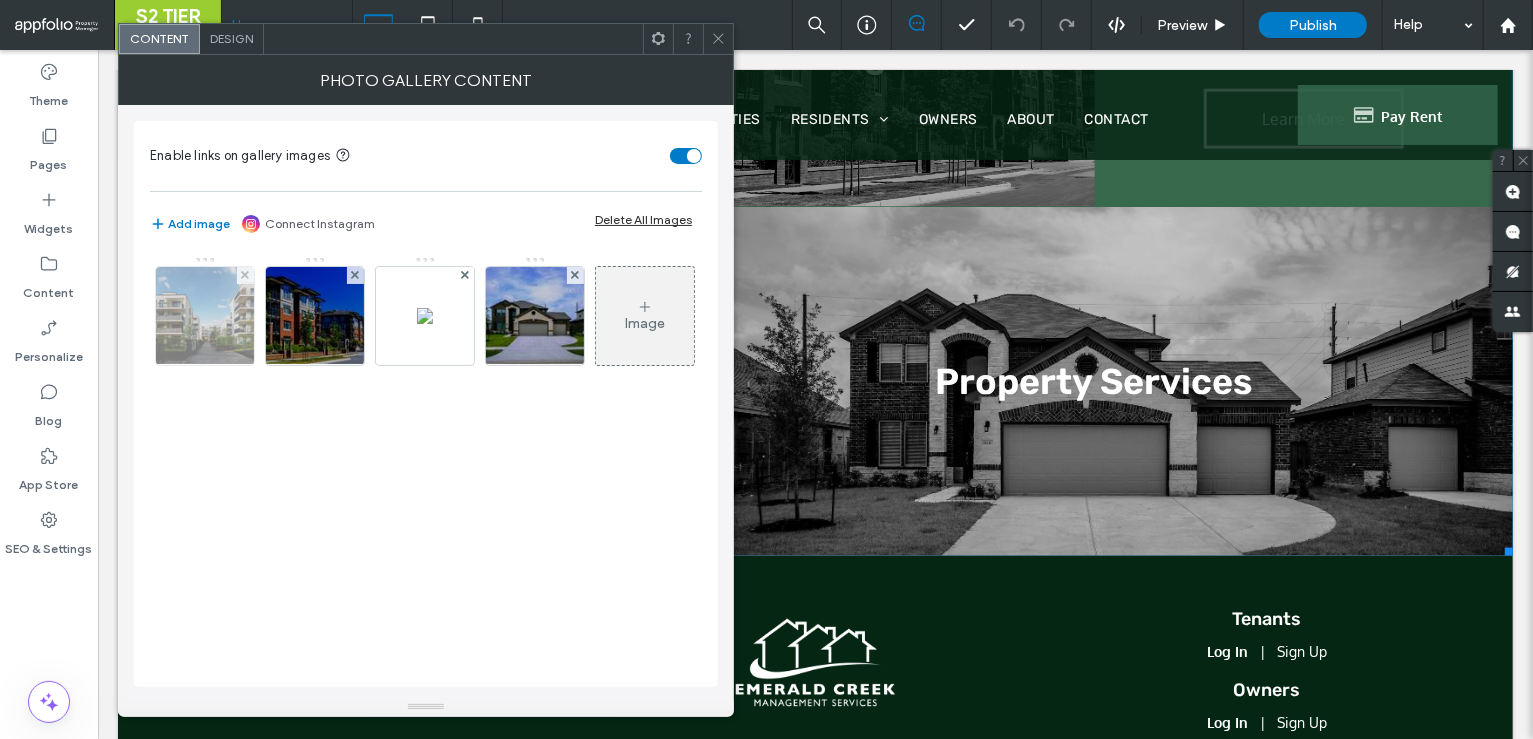 click at bounding box center (205, 316) 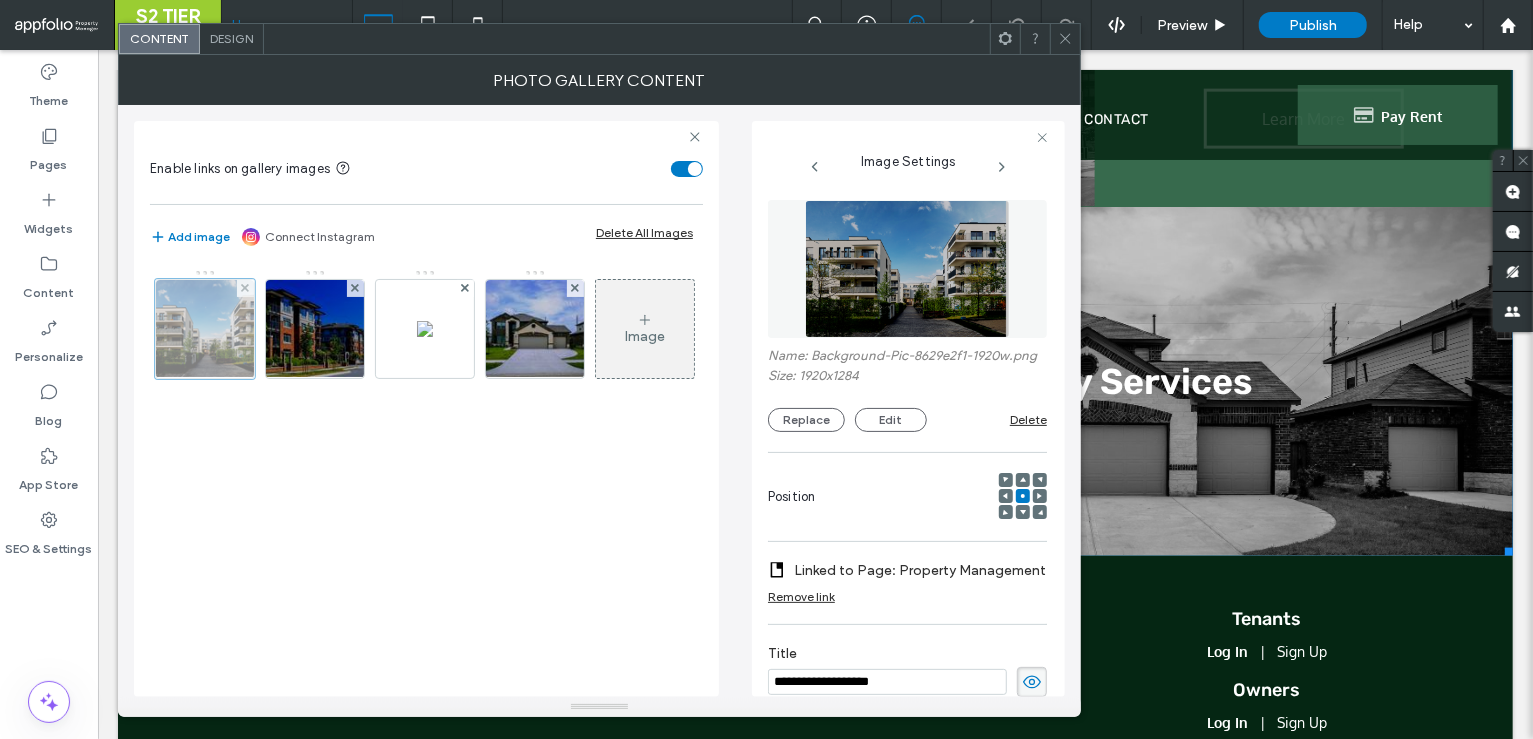 scroll, scrollTop: 0, scrollLeft: 0, axis: both 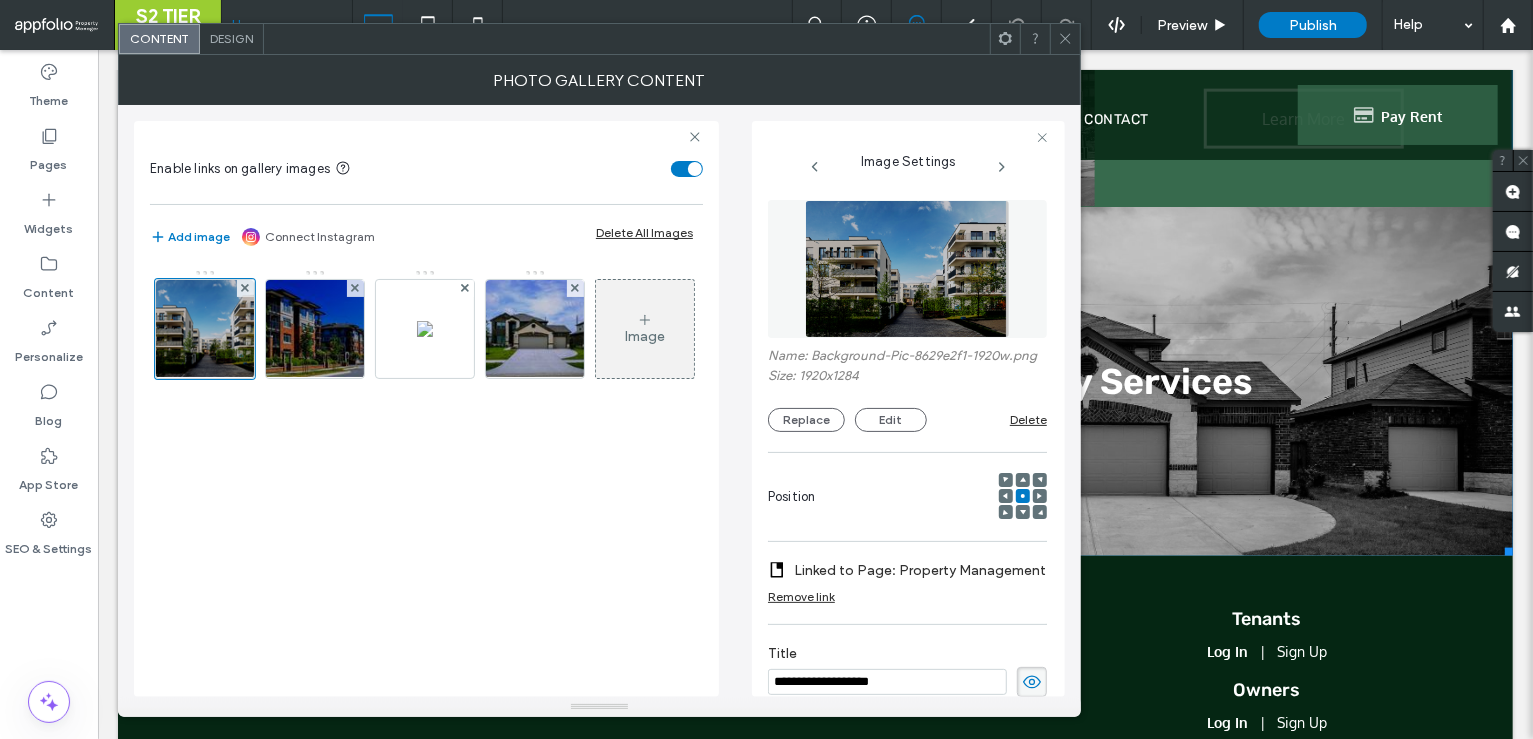 click at bounding box center (1065, 39) 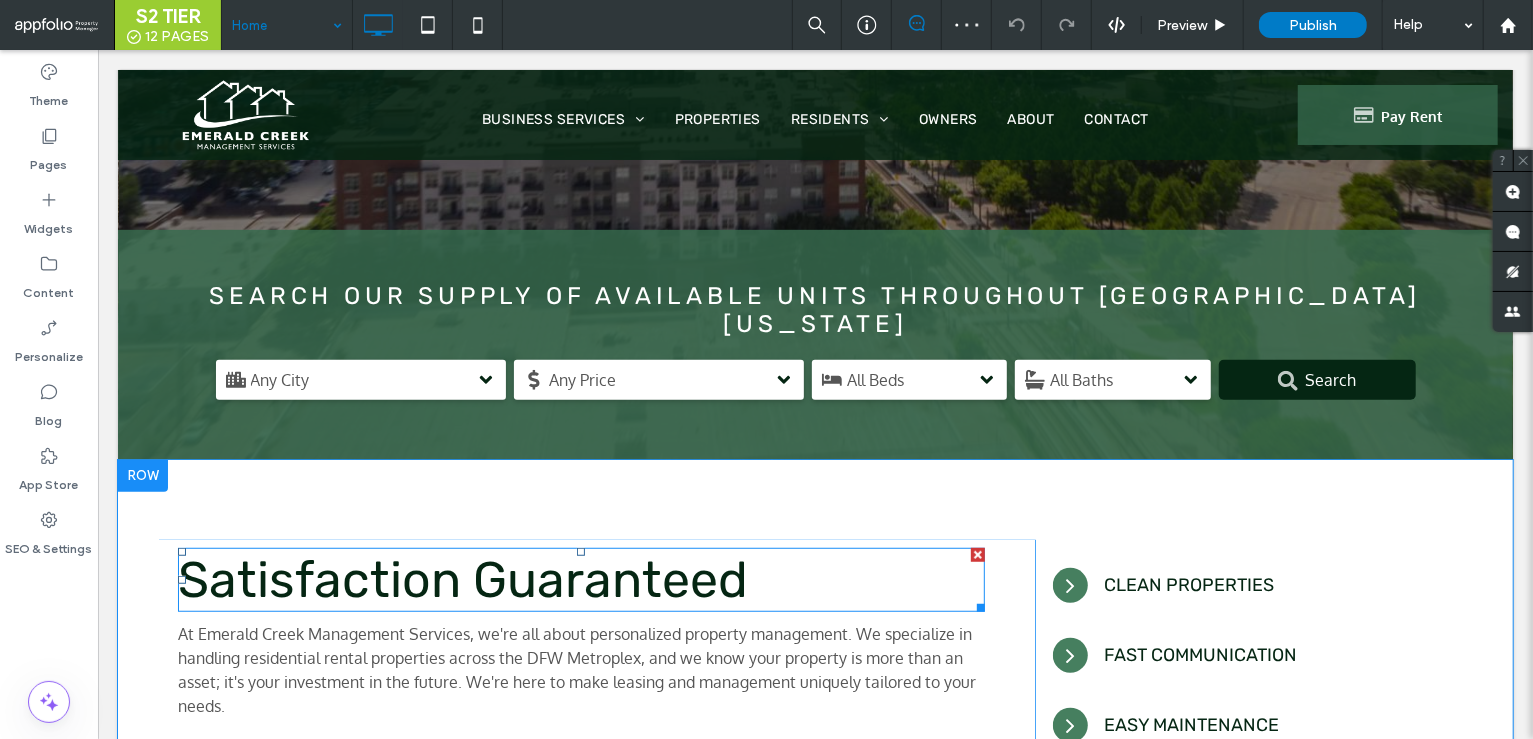 scroll, scrollTop: 0, scrollLeft: 0, axis: both 